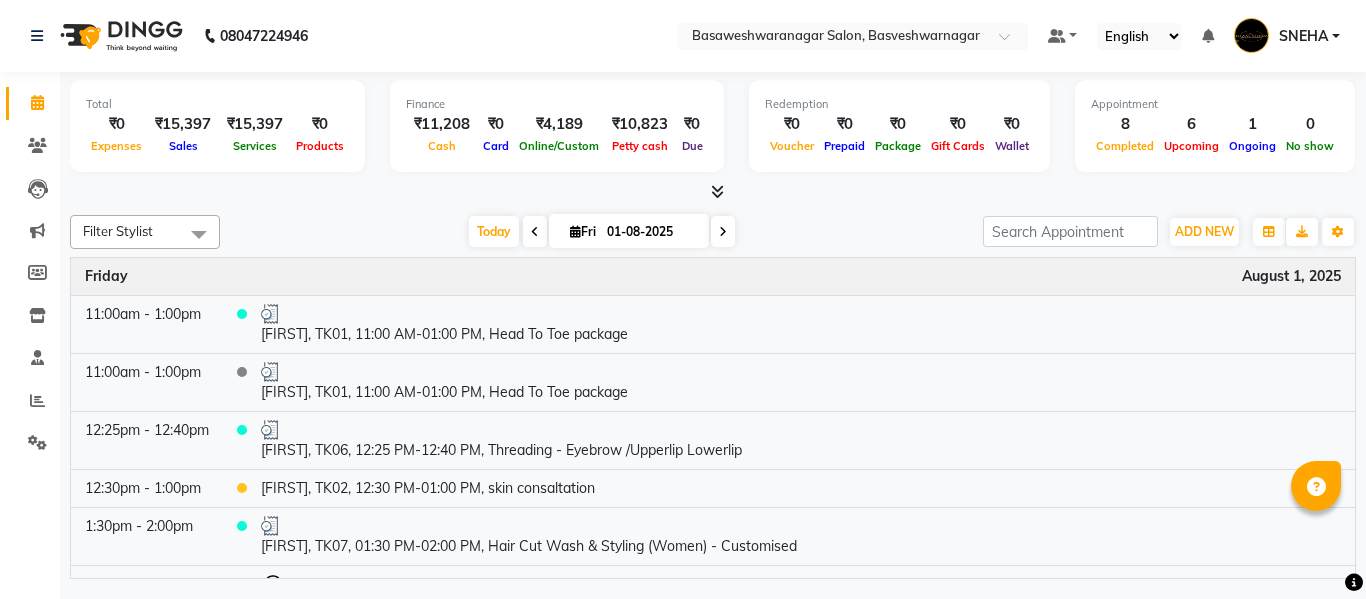 scroll, scrollTop: 0, scrollLeft: 0, axis: both 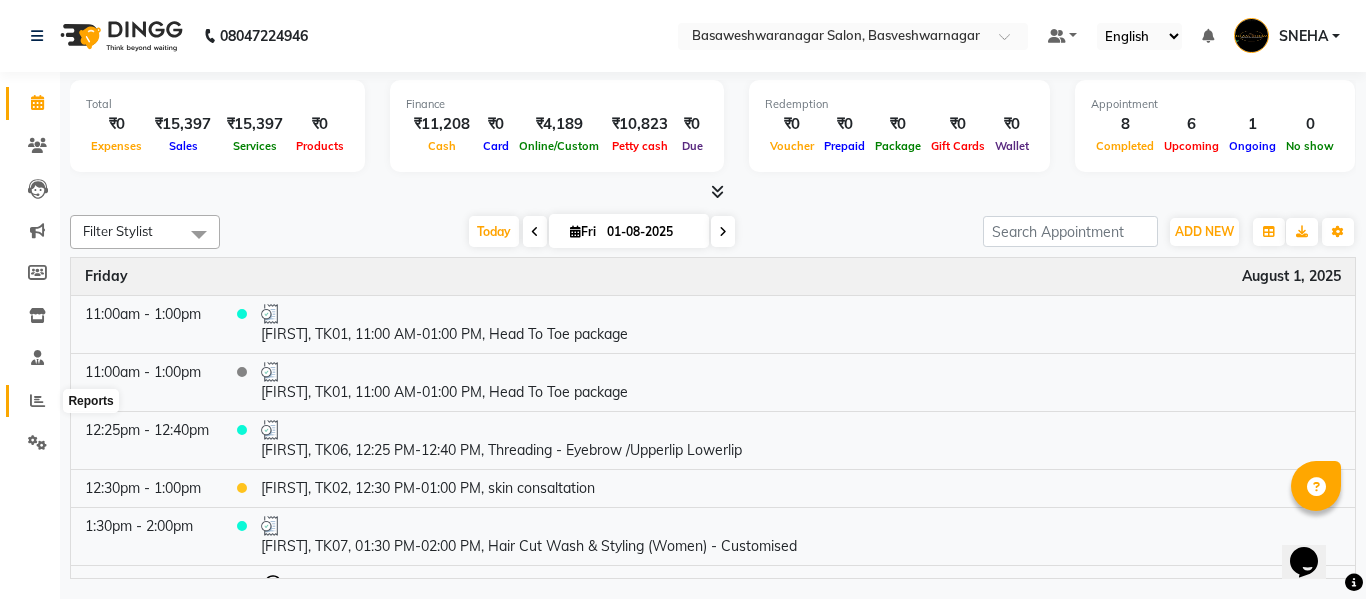 click 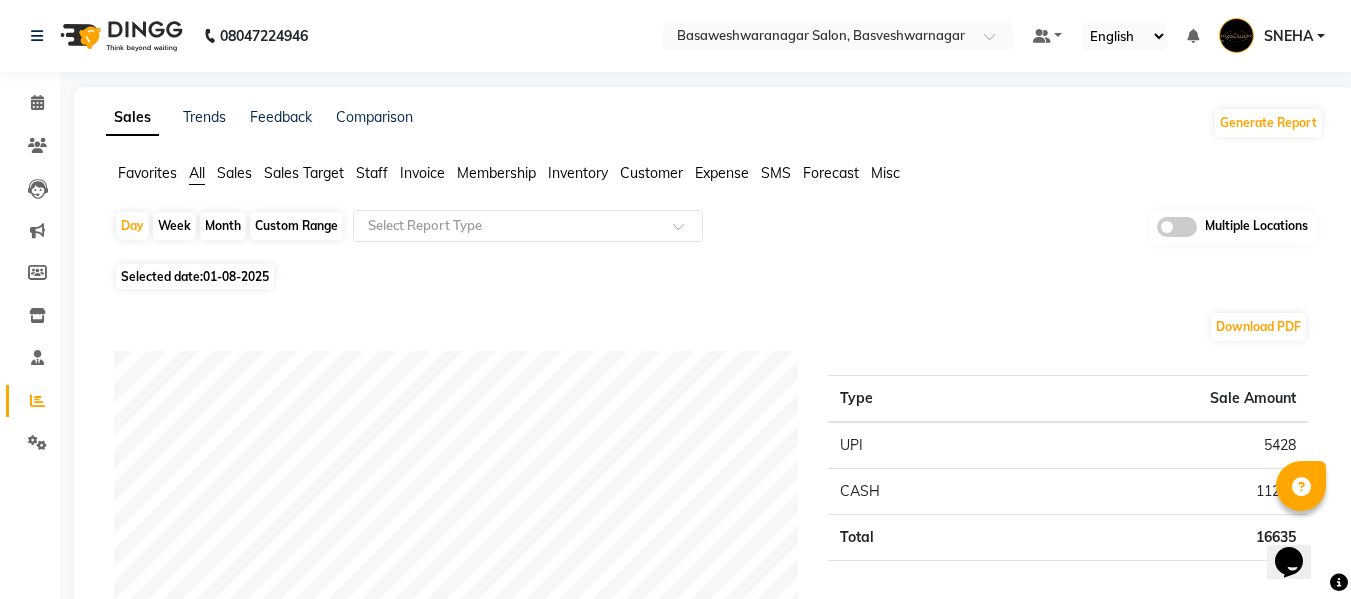 click 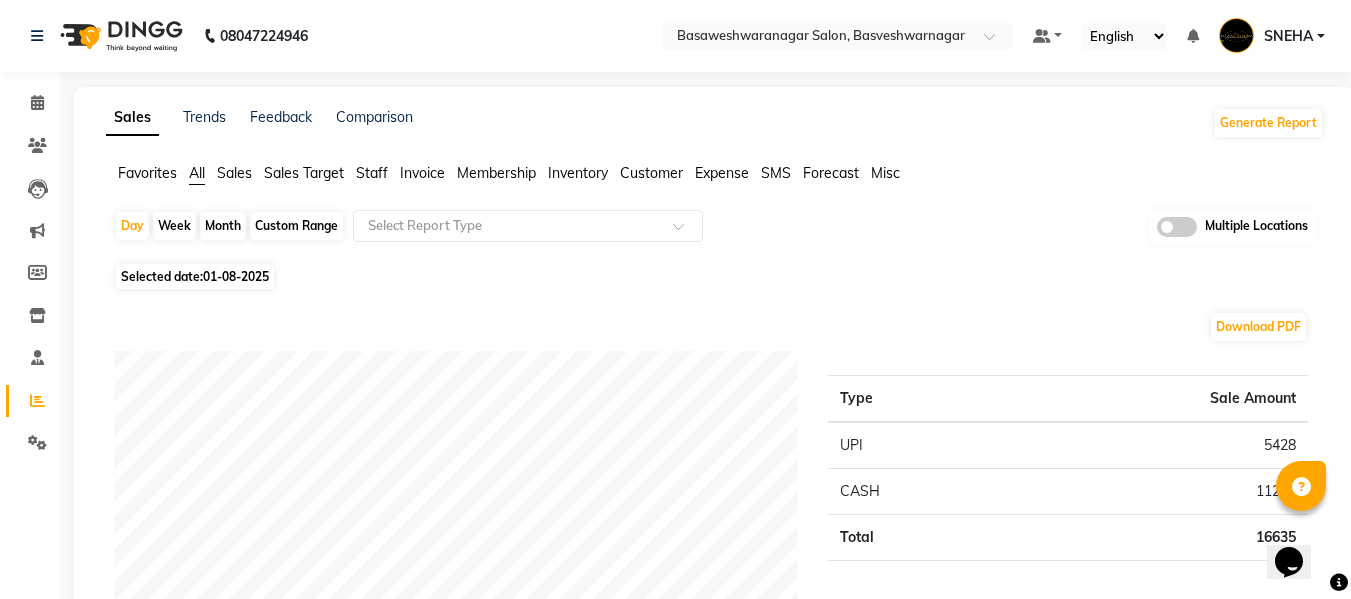click 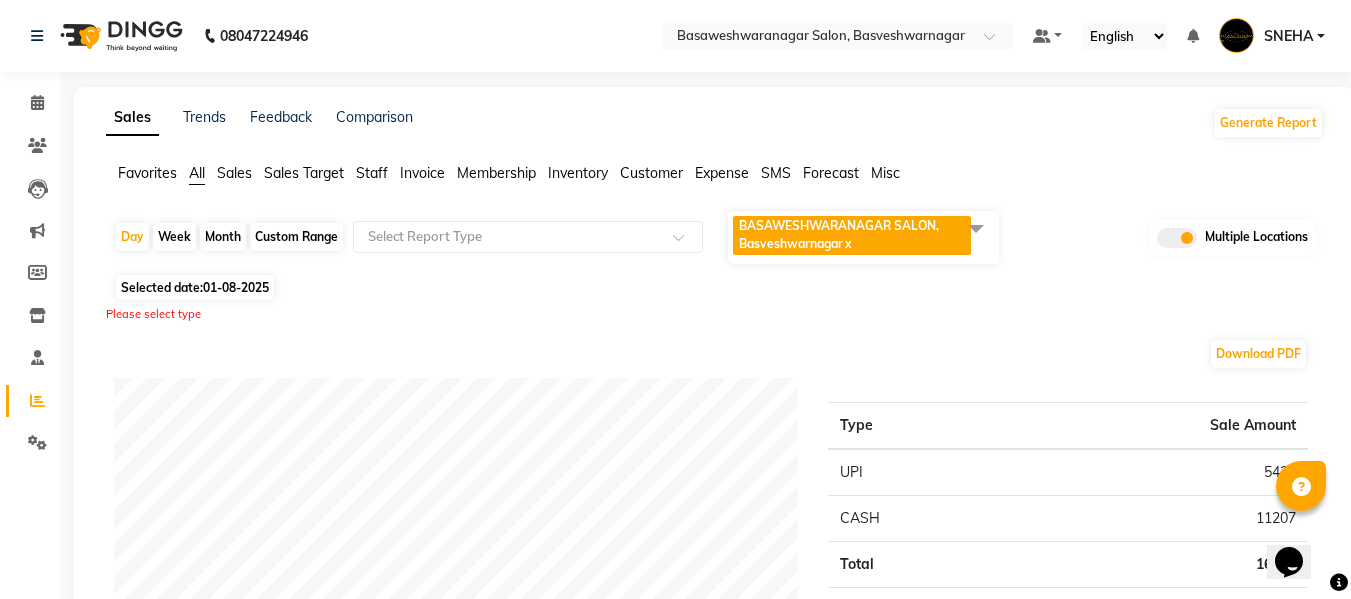 click 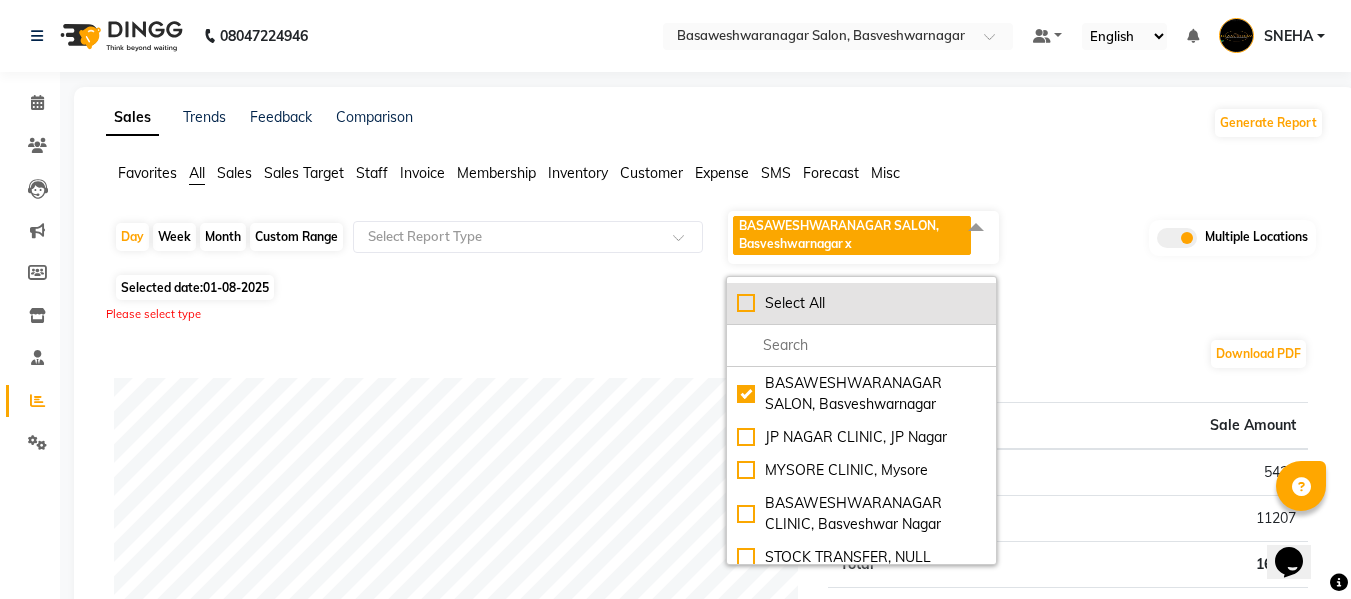 click on "Select All" 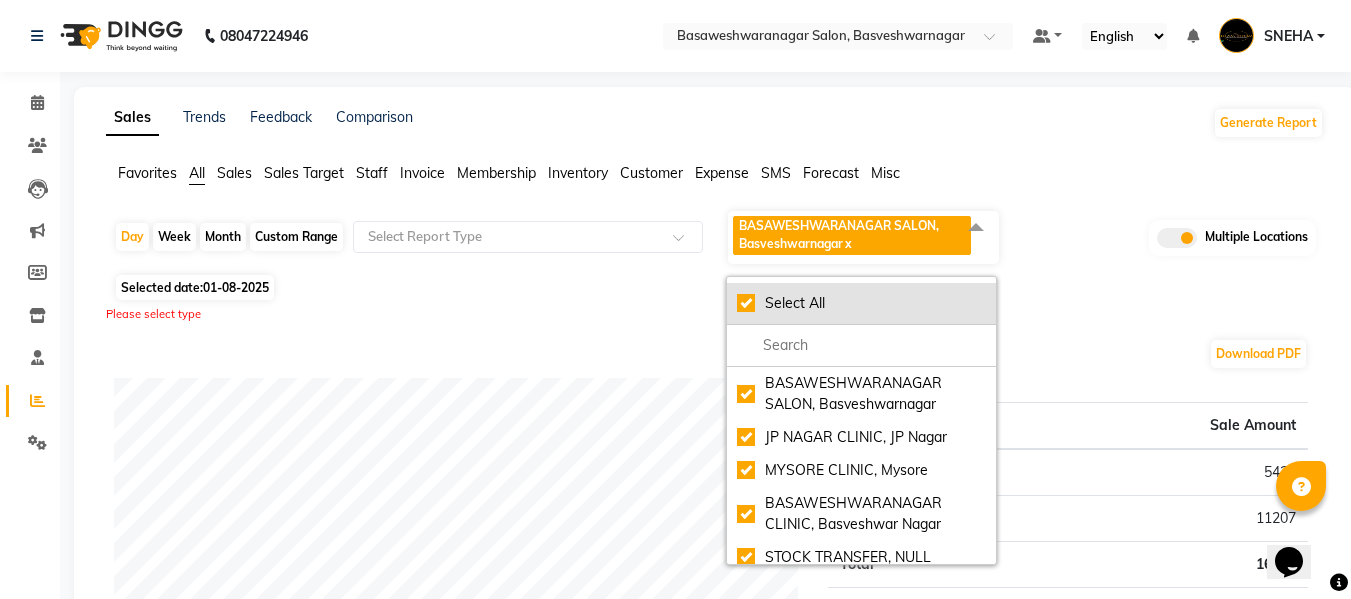 checkbox on "true" 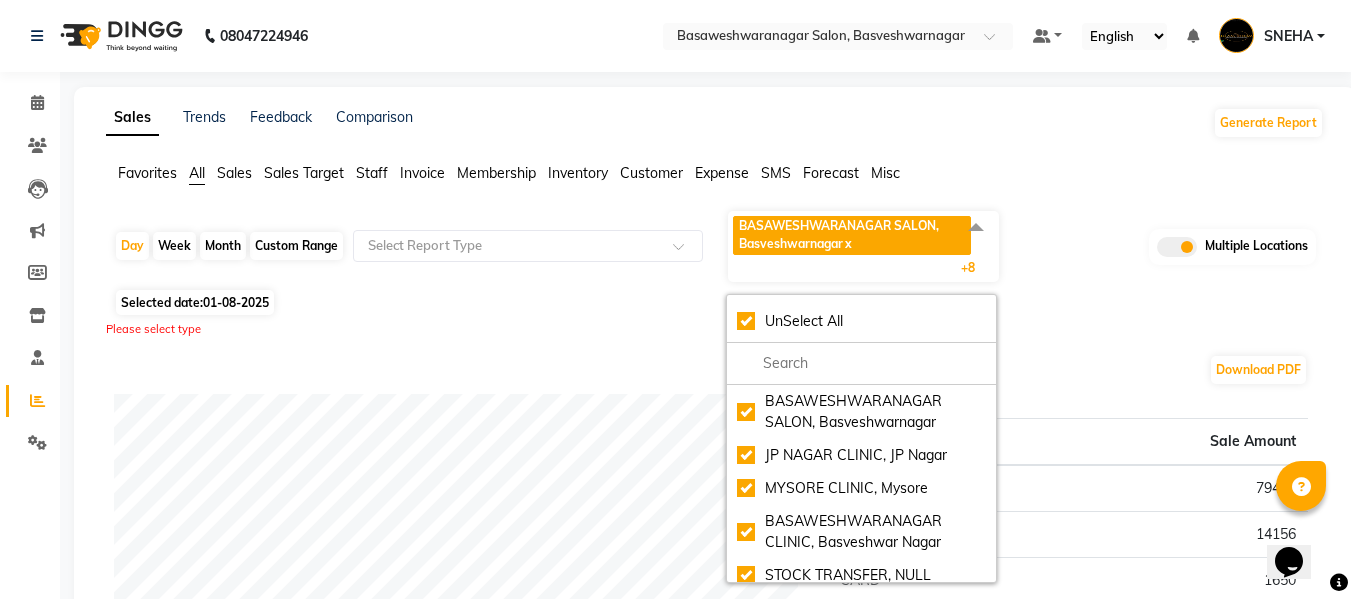 click on "Sales Trends Feedback Comparison Generate Report Favorites All Sales Sales Target Staff Invoice Membership Inventory Customer Expense SMS Forecast Misc Day Week Month Custom Range Select Report Type BASAWESHWARANAGAR SALON, Basveshwarnagar x JP NAGAR CLINIC, JP Nagar x MYSORE CLINIC, Mysore x BASAWESHWARANAGAR CLINIC, Basveshwar Nagar x STOCK TRANSFER, NULL x JP NAGAR SALON, J. P. Nagar x MYSORE SALON, MYSORE x The Glam Room Clinic, Hyderabad x The Glam Room Salon, Hyderabad x +8 UnSelect All BASAWESHWARANAGAR SALON, Basveshwarnagar JP NAGAR CLINIC, JP Nagar MYSORE CLINIC, Mysore BASAWESHWARANAGAR CLINIC, Basveshwar Nagar STOCK TRANSFER, NULL JP NAGAR SALON, J. P. Nagar MYSORE SALON, MYSORE The Glam Room Clinic, Hyderabad The Glam Room Salon, Hyderabad Multiple Locations Selected date: 01-08-2025 Please select type Download PDF Payment mode Type Sale Amount UPI 79454 CASH 14156 CARD 1650 CHEQUE 13445 LUZO 590 Total 109295 Staff summary Type Sale Amount Dr [LAST] 27219 Navya 0 0" 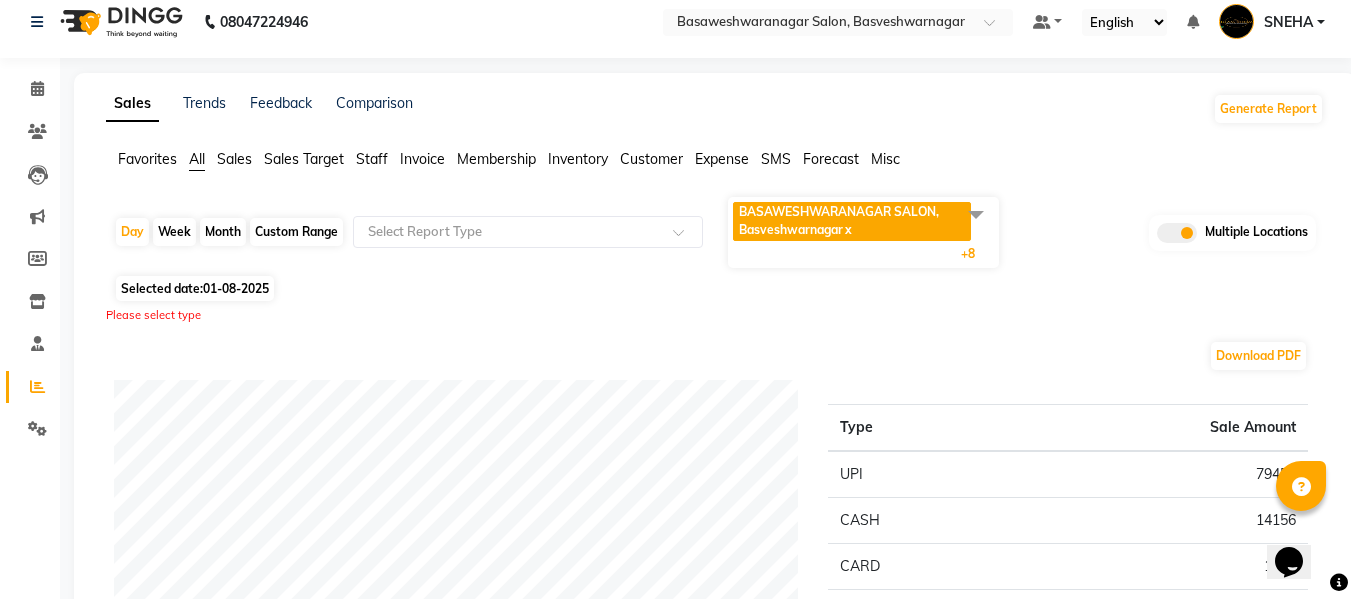 scroll, scrollTop: 0, scrollLeft: 0, axis: both 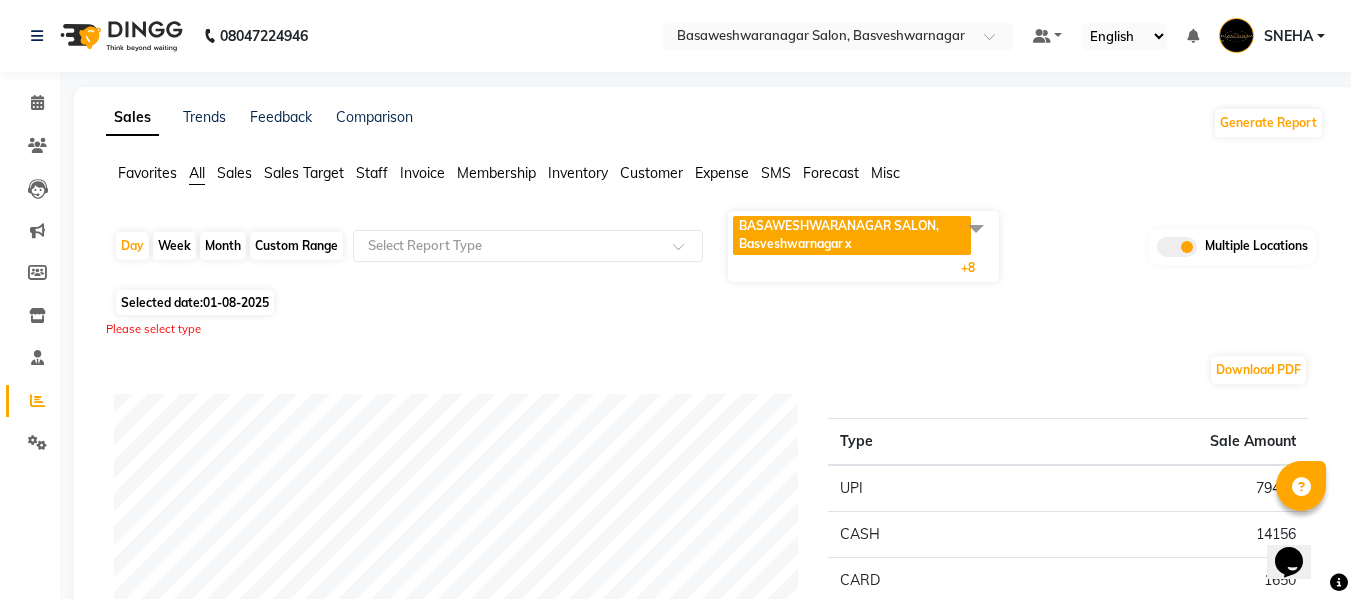 click on "Month" 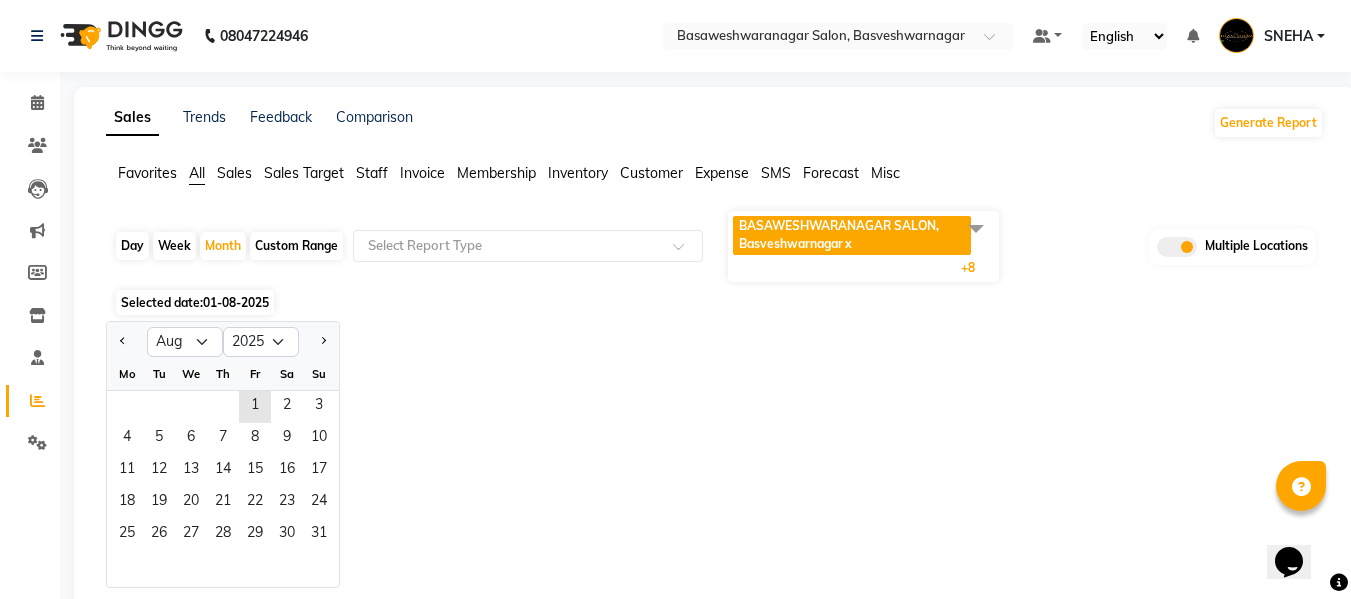click on "Day" 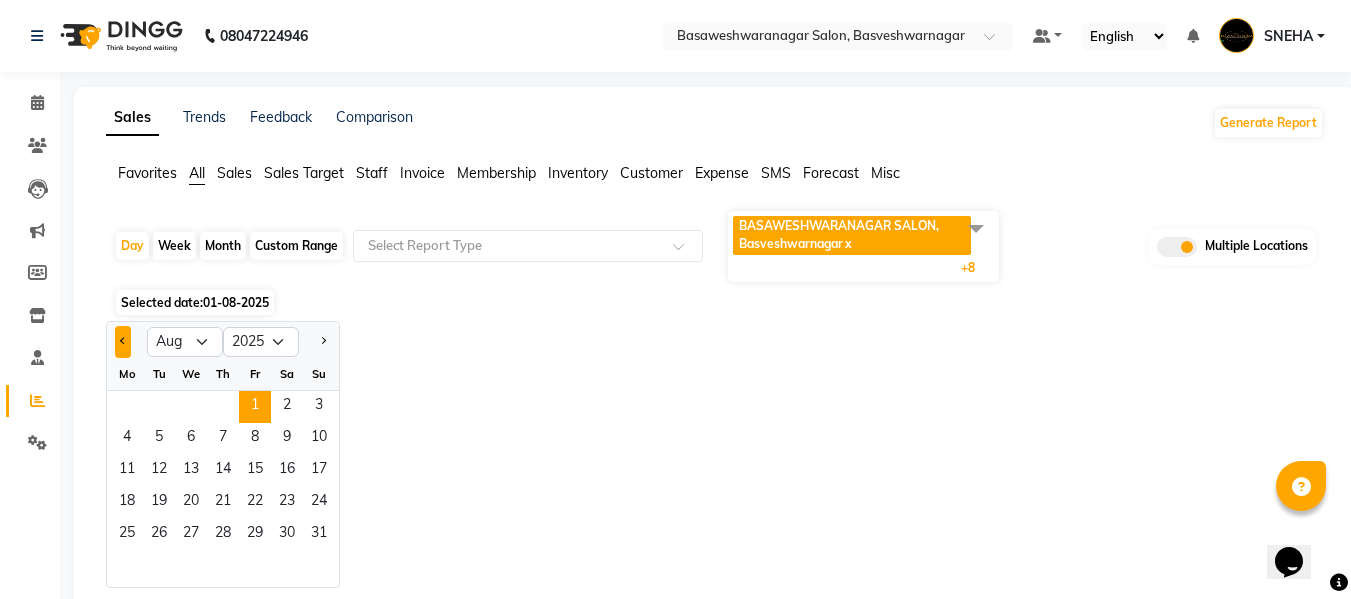 click 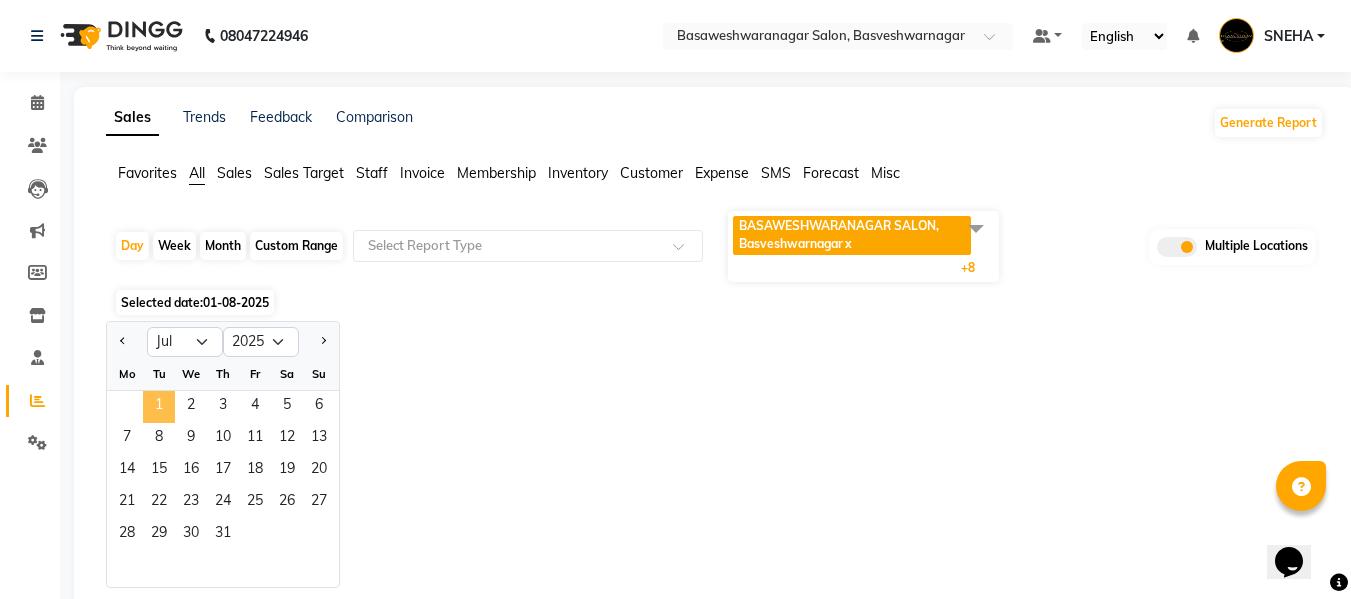 click on "1" 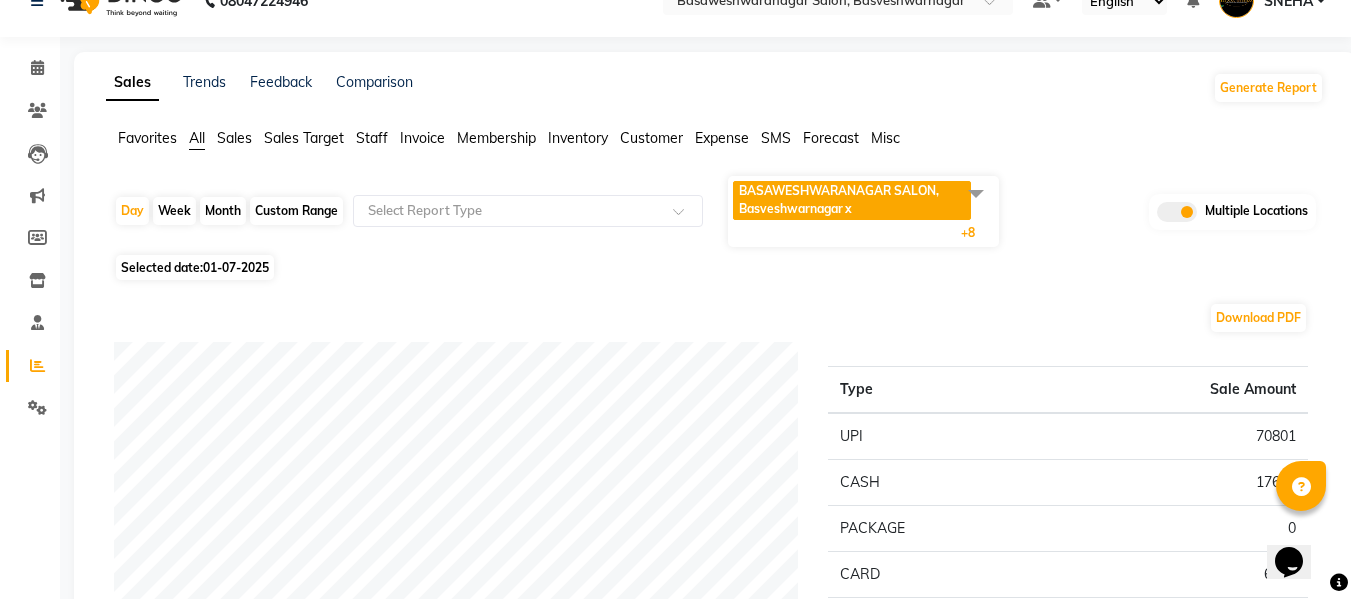 scroll, scrollTop: 0, scrollLeft: 0, axis: both 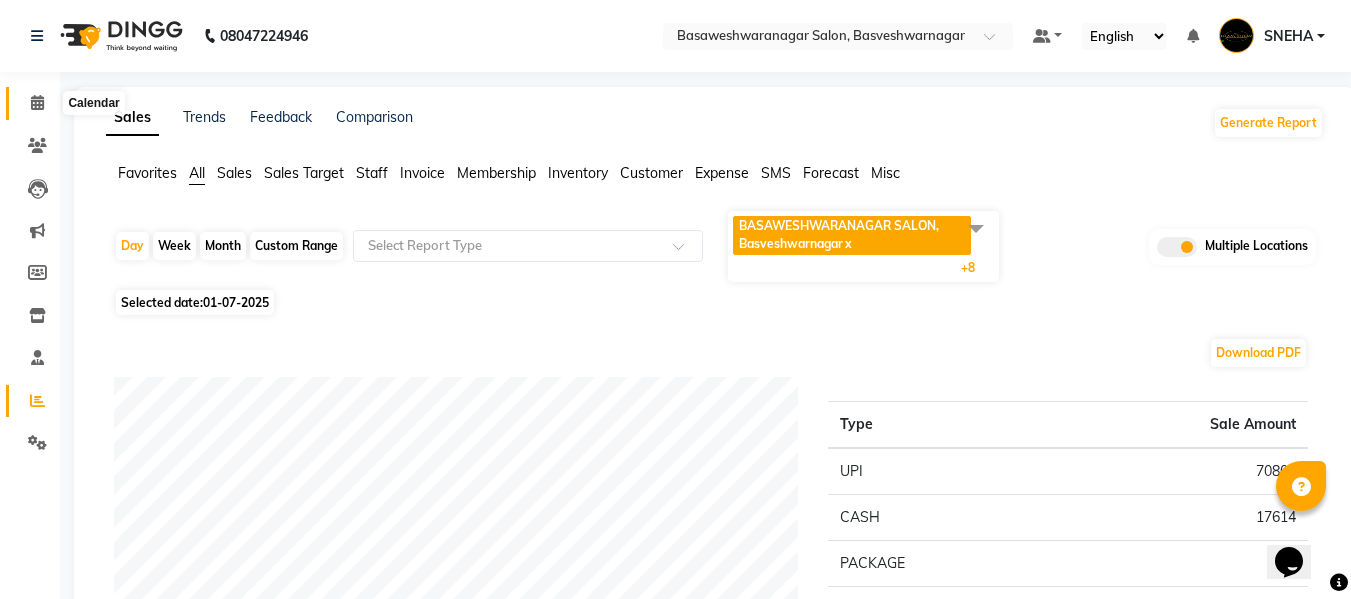 click 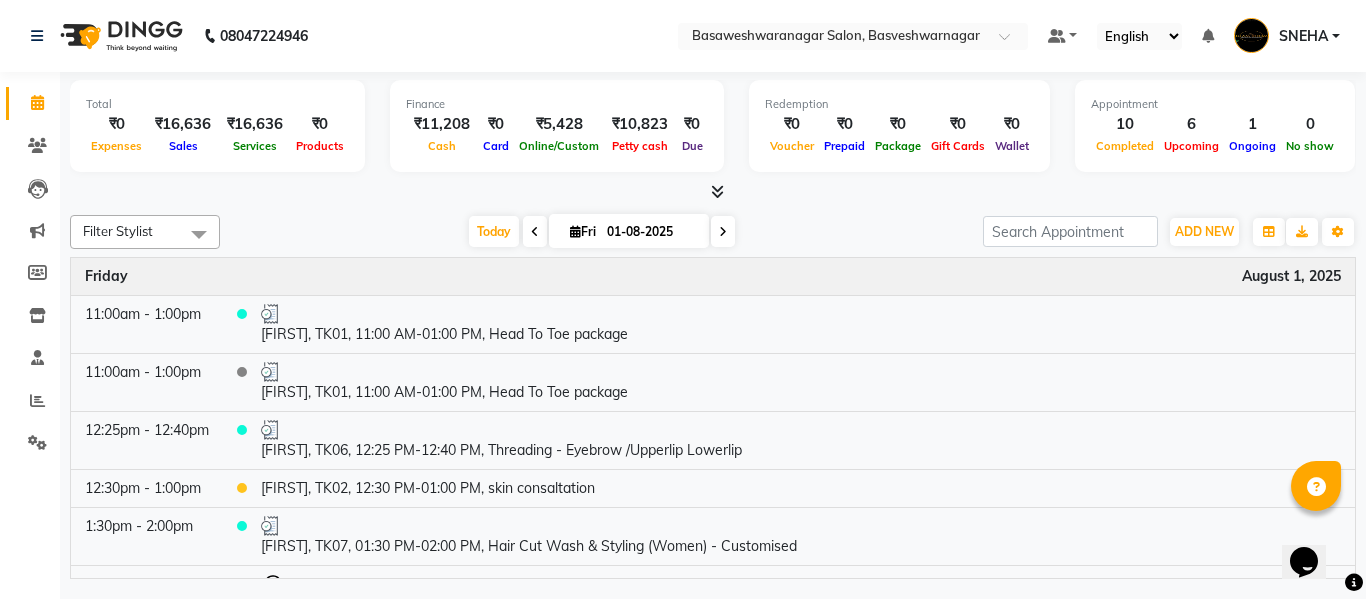click on "Calendar" 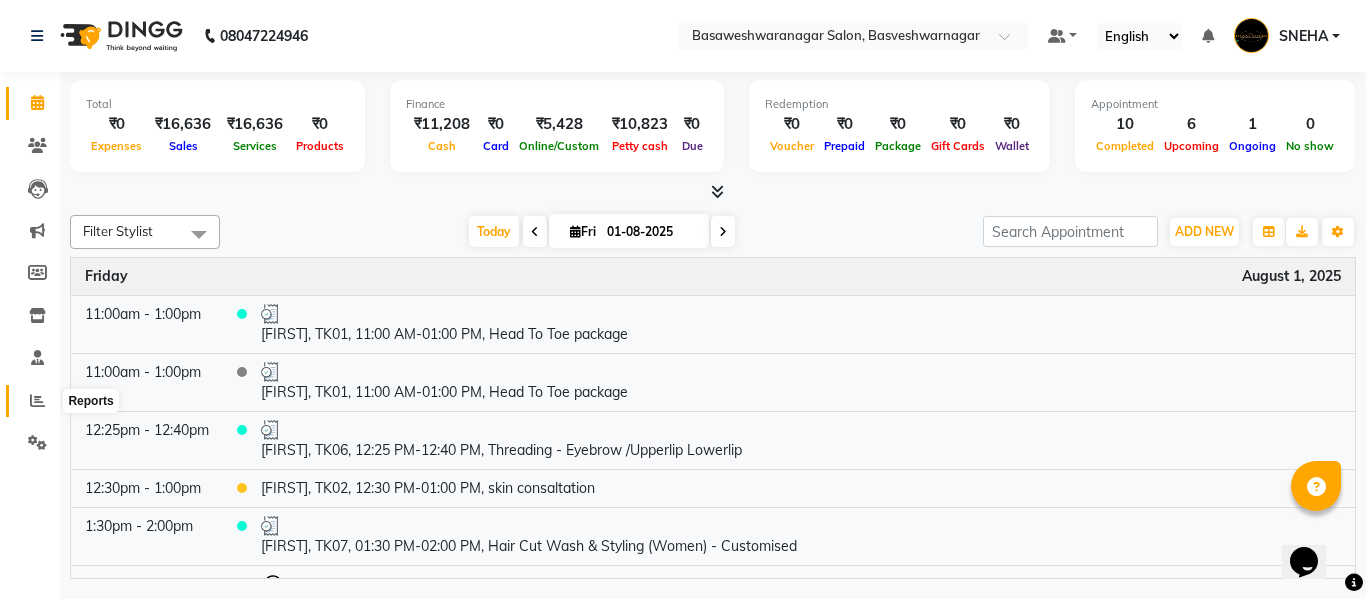 click 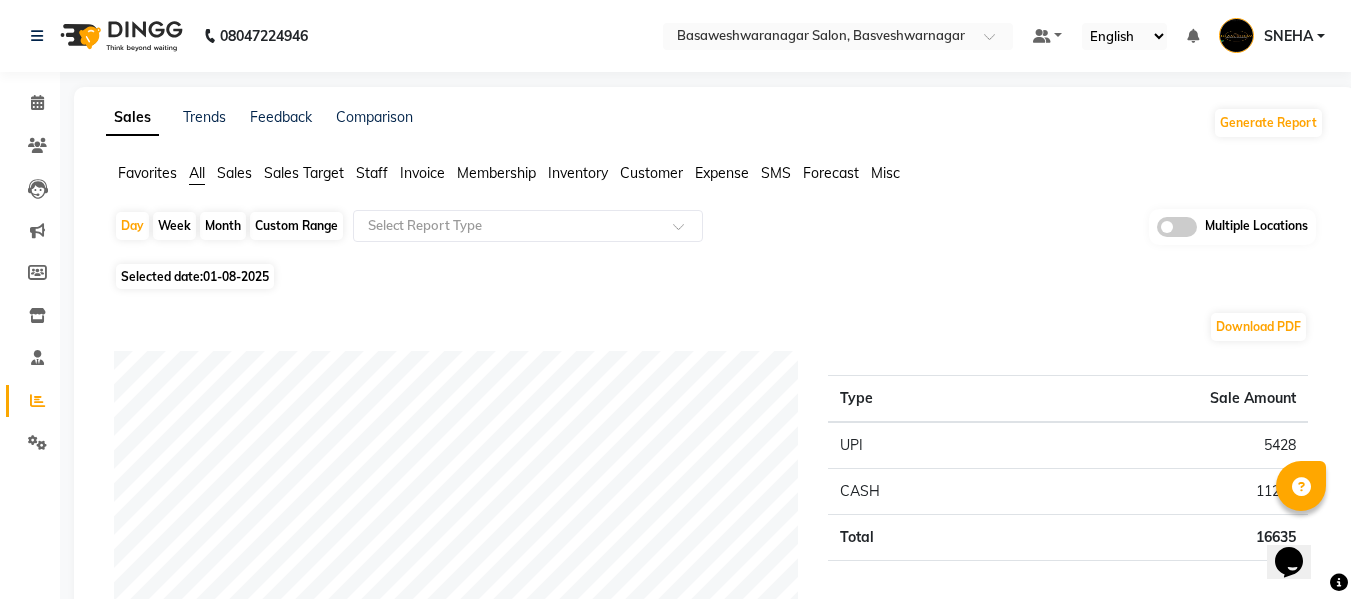 click 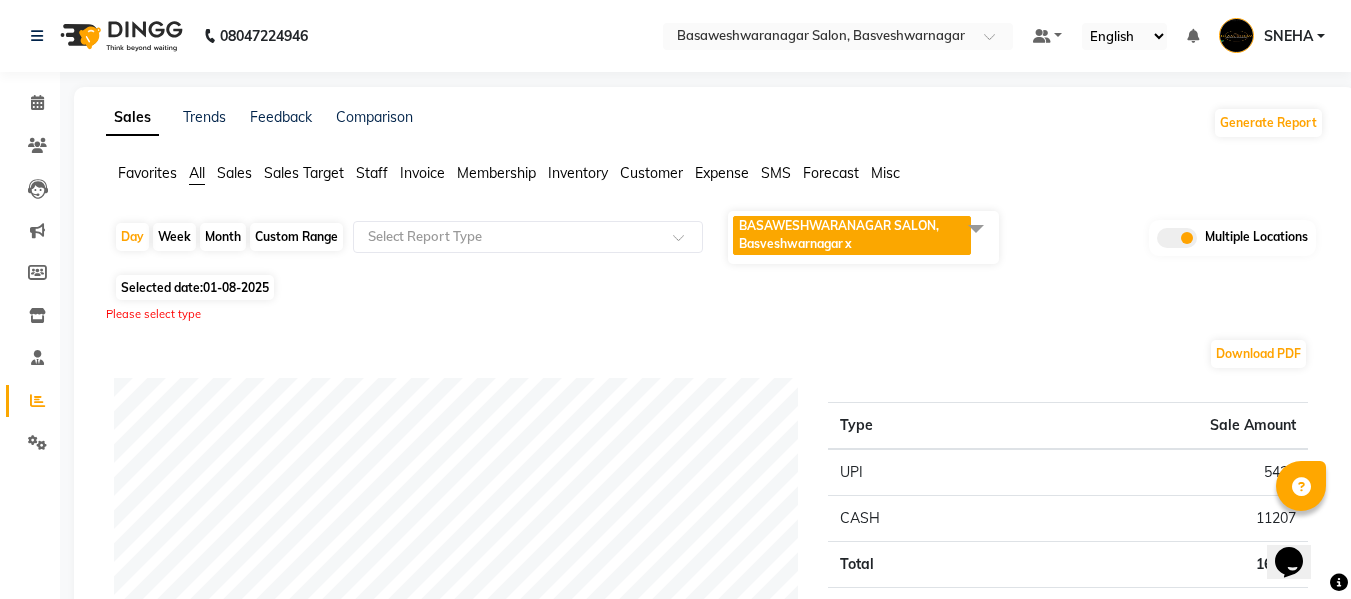 click on "BASAWESHWARANAGAR SALON, Basveshwarnagar   x" 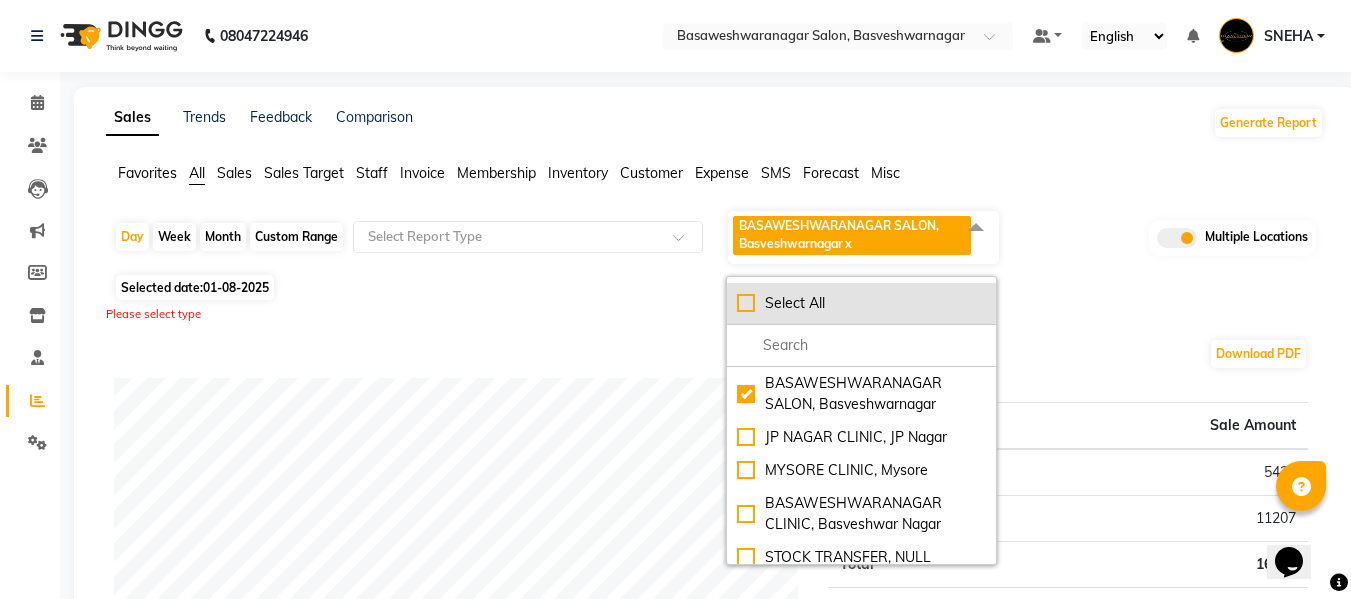 click on "Select All" 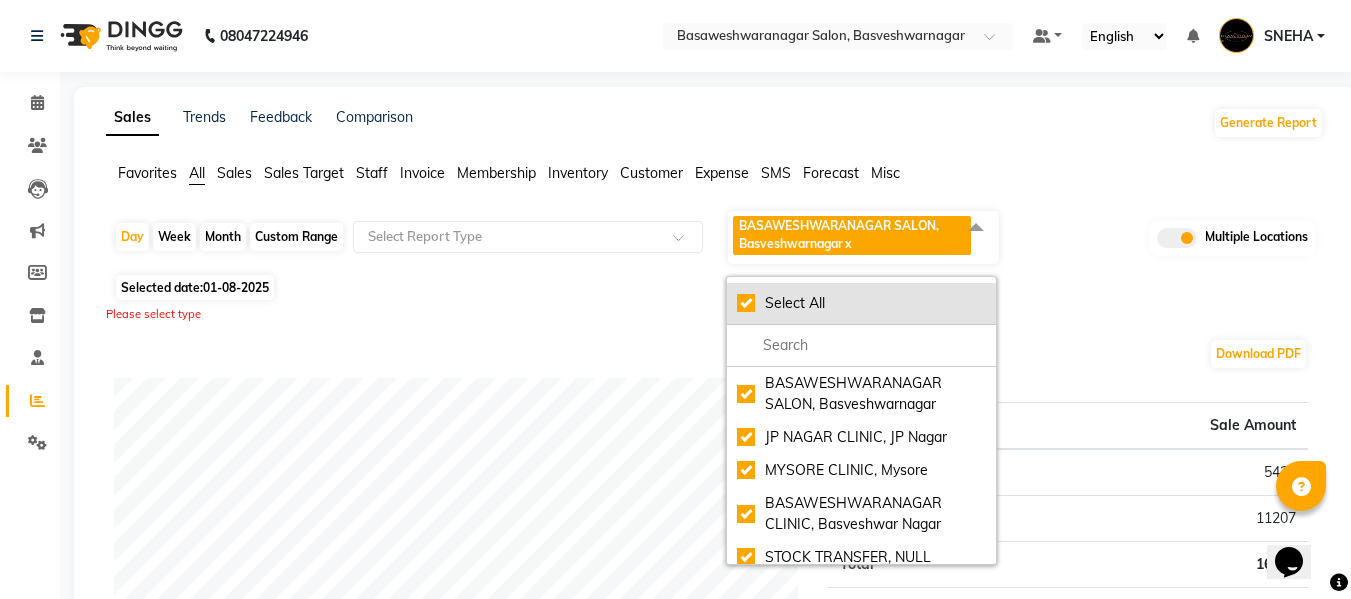checkbox on "true" 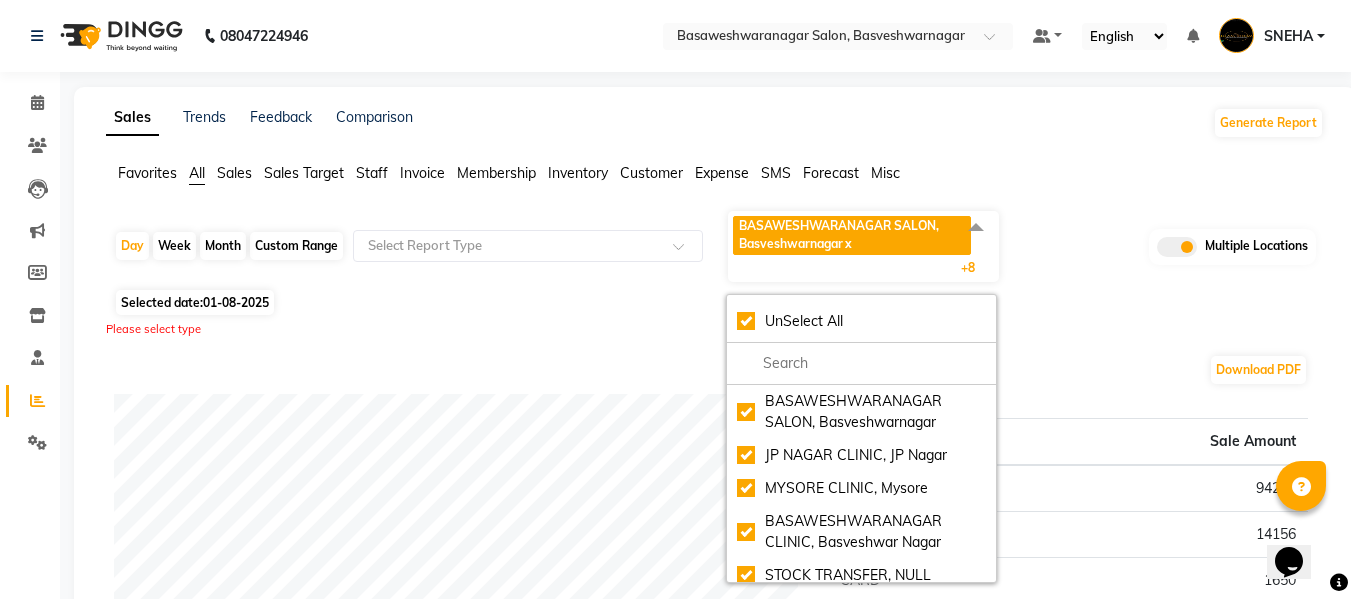 click on "Favorites All Sales Sales Target Staff Invoice Membership Inventory Customer Expense SMS Forecast Misc" 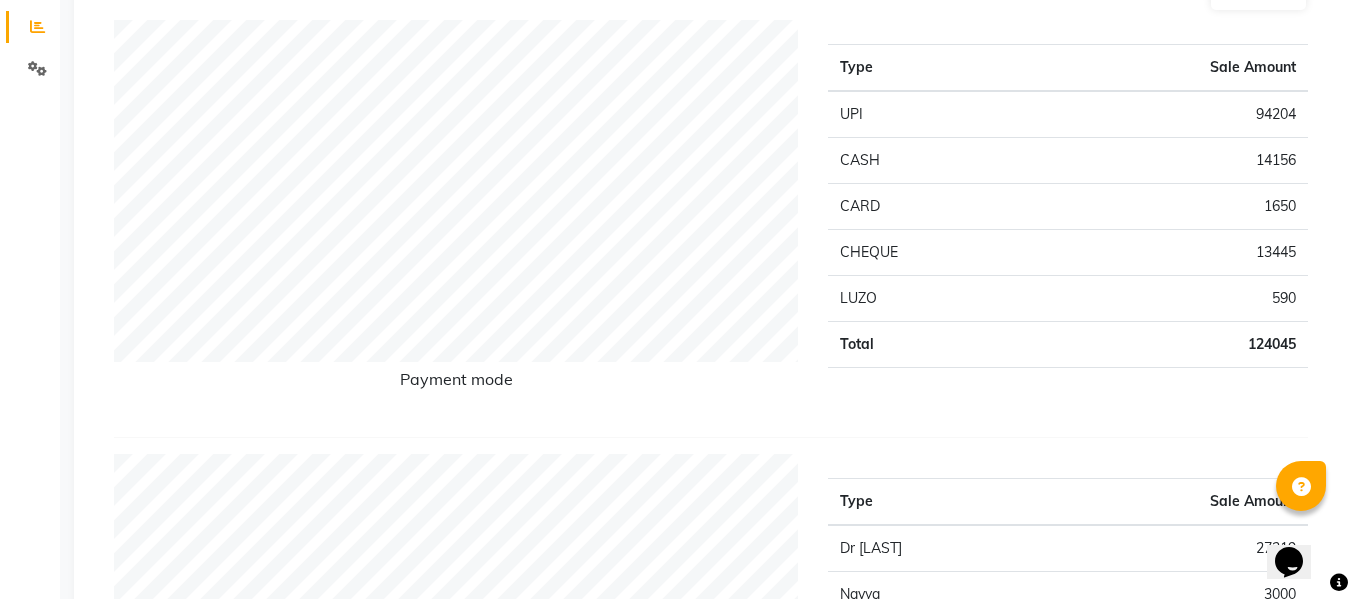 scroll, scrollTop: 0, scrollLeft: 0, axis: both 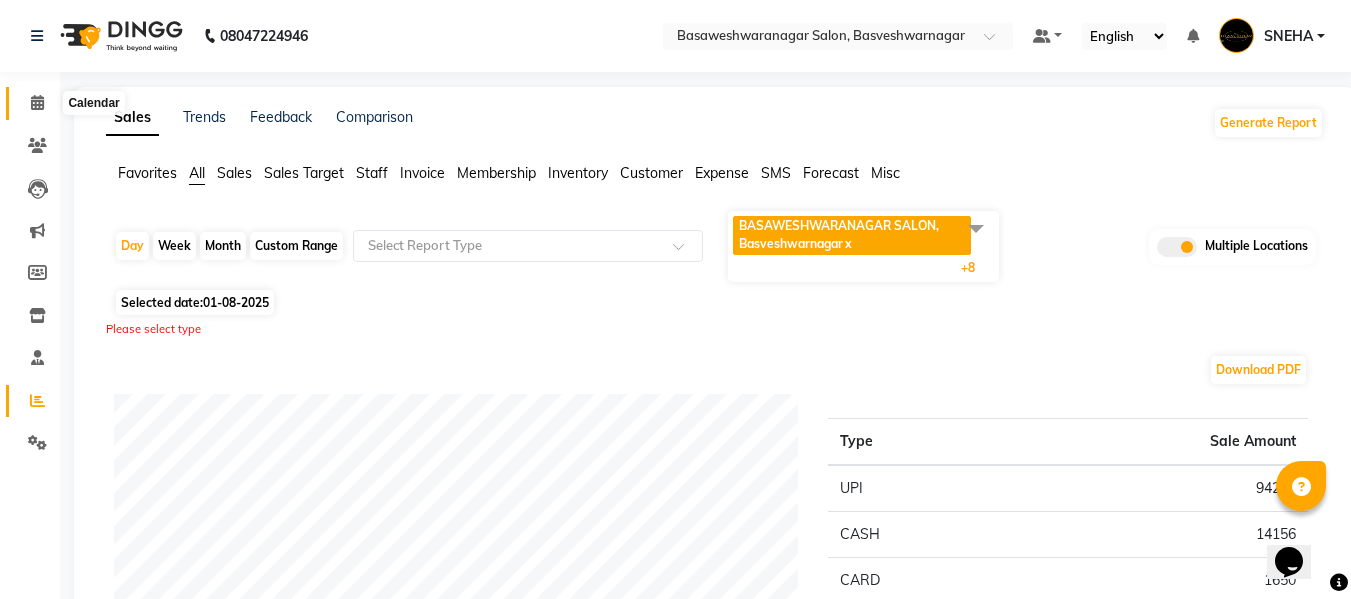 click 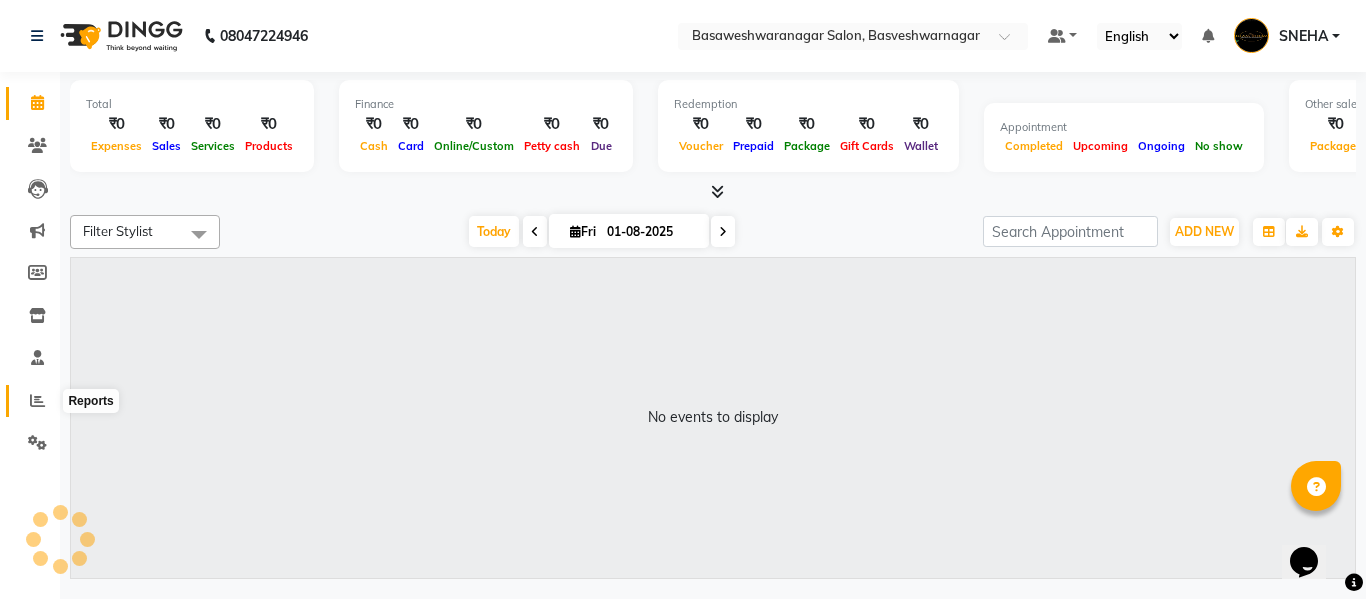 click 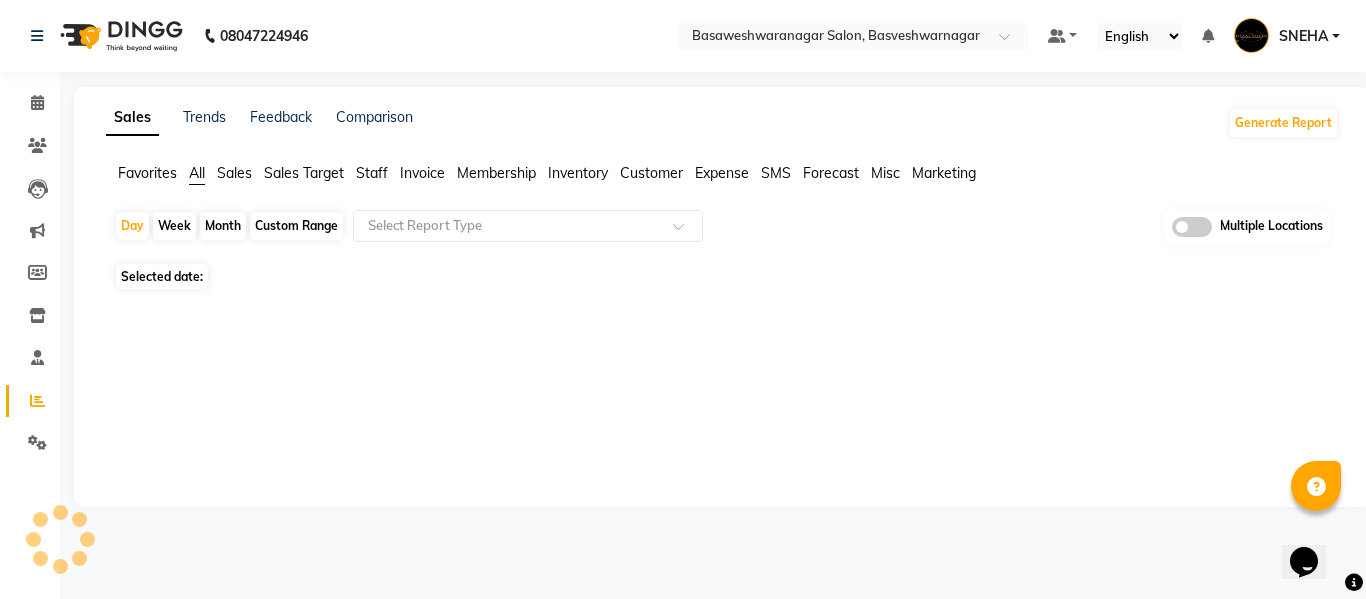click 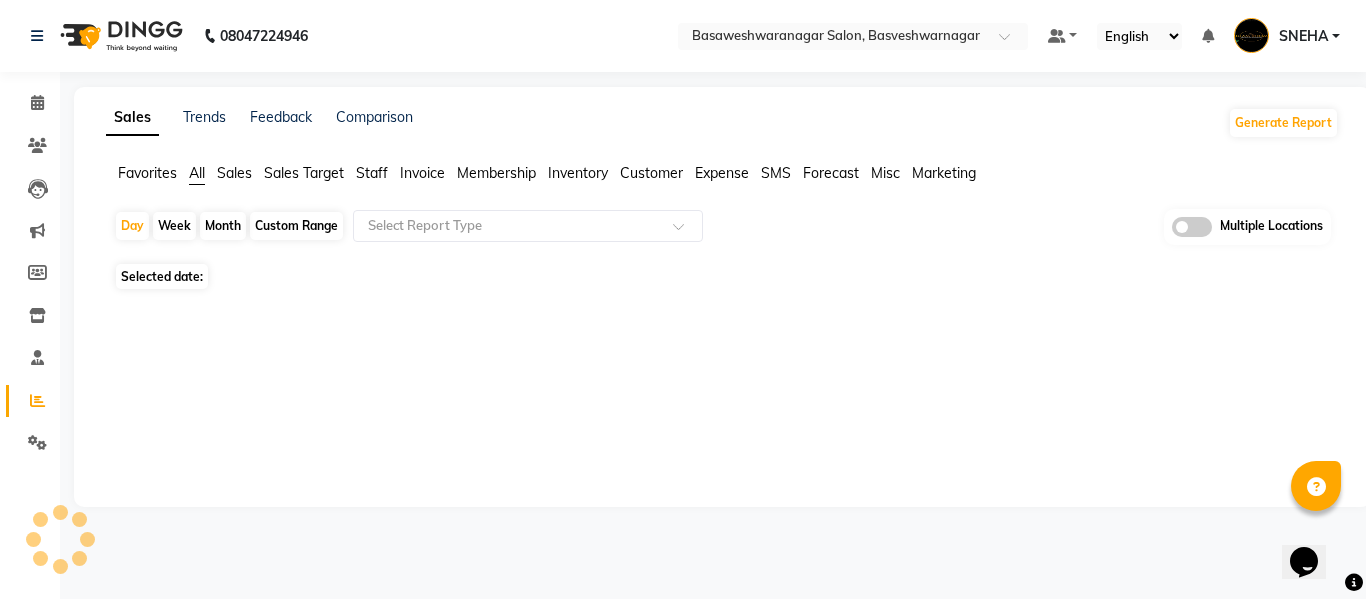 click 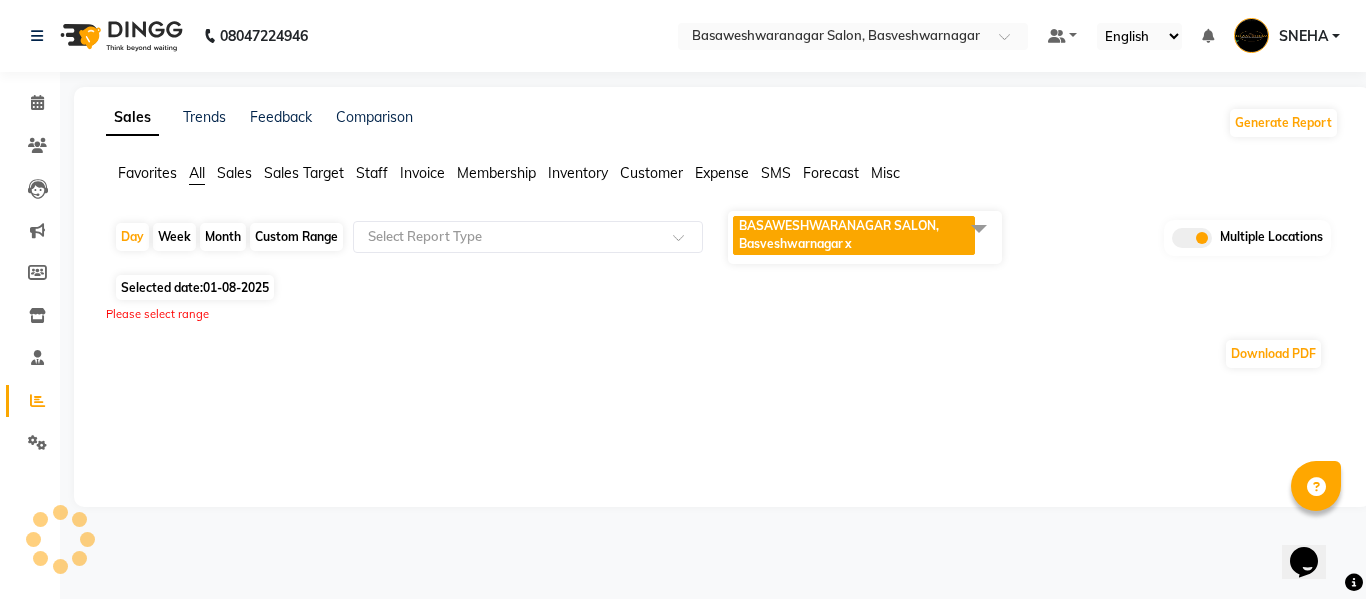 click 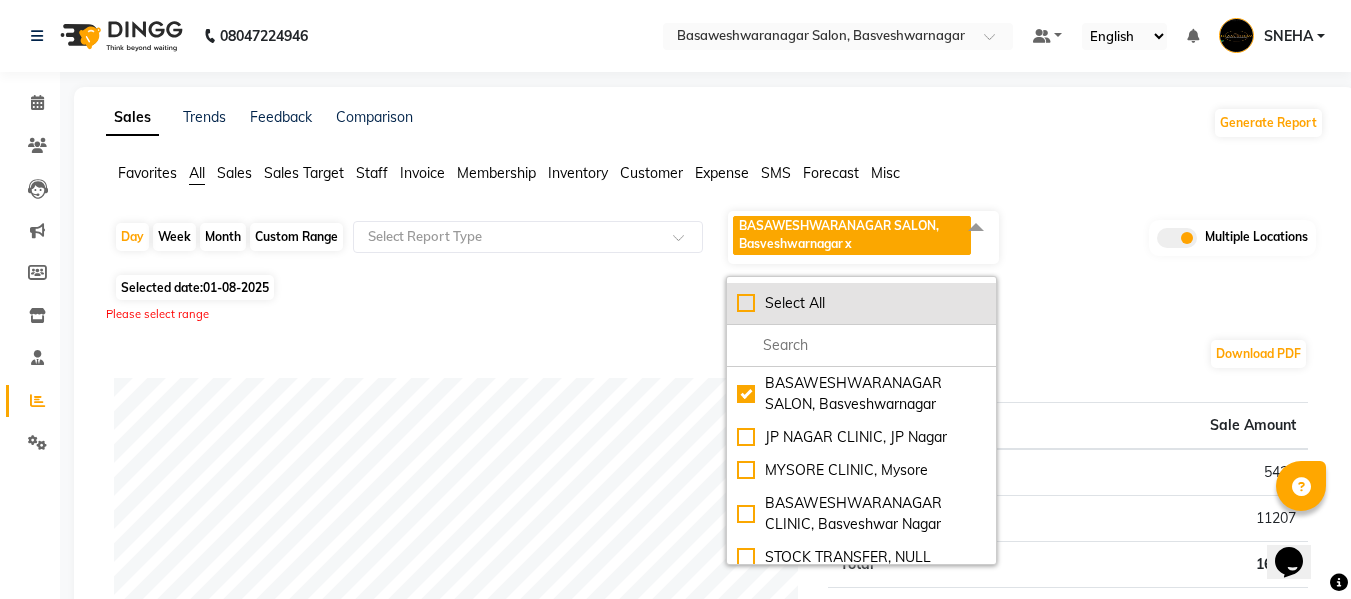 click on "Select All" 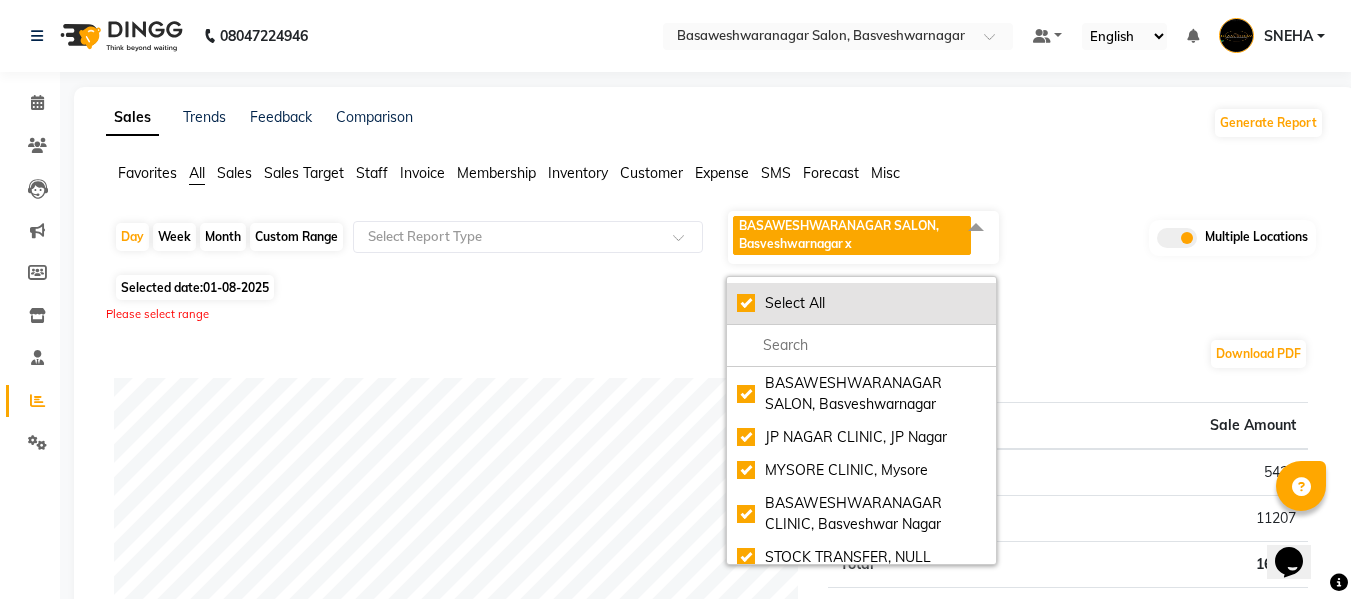 checkbox on "true" 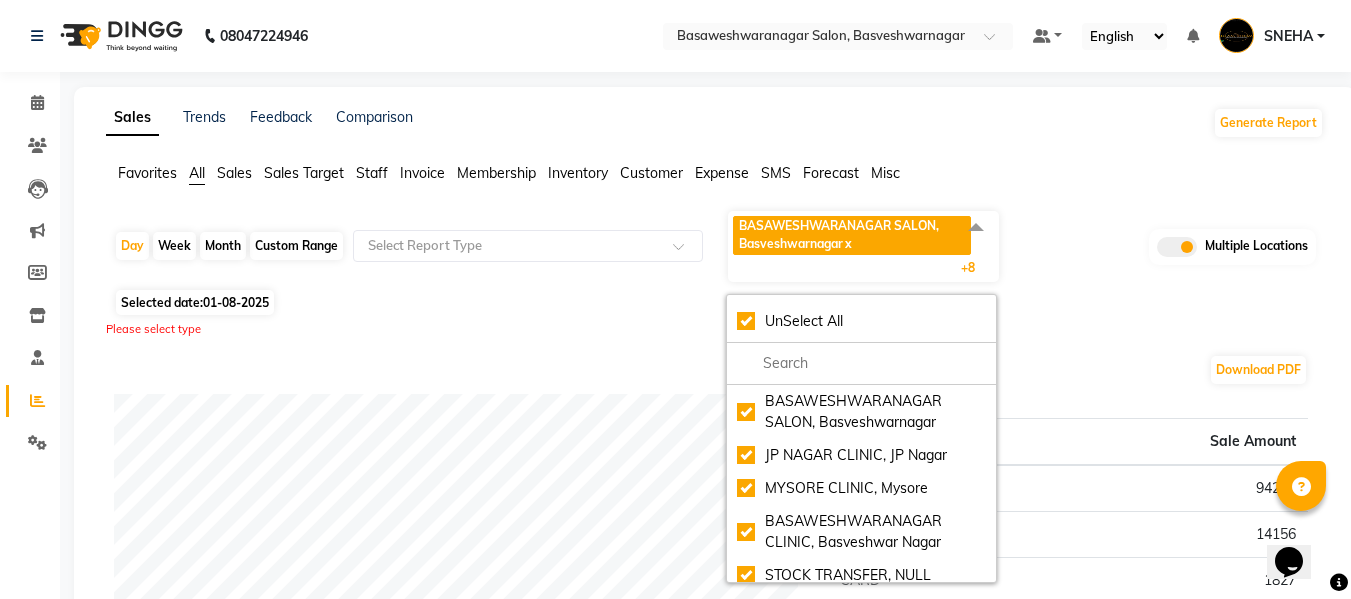 click on "Favorites All Sales Sales Target Staff Invoice Membership Inventory Customer Expense SMS Forecast Misc" 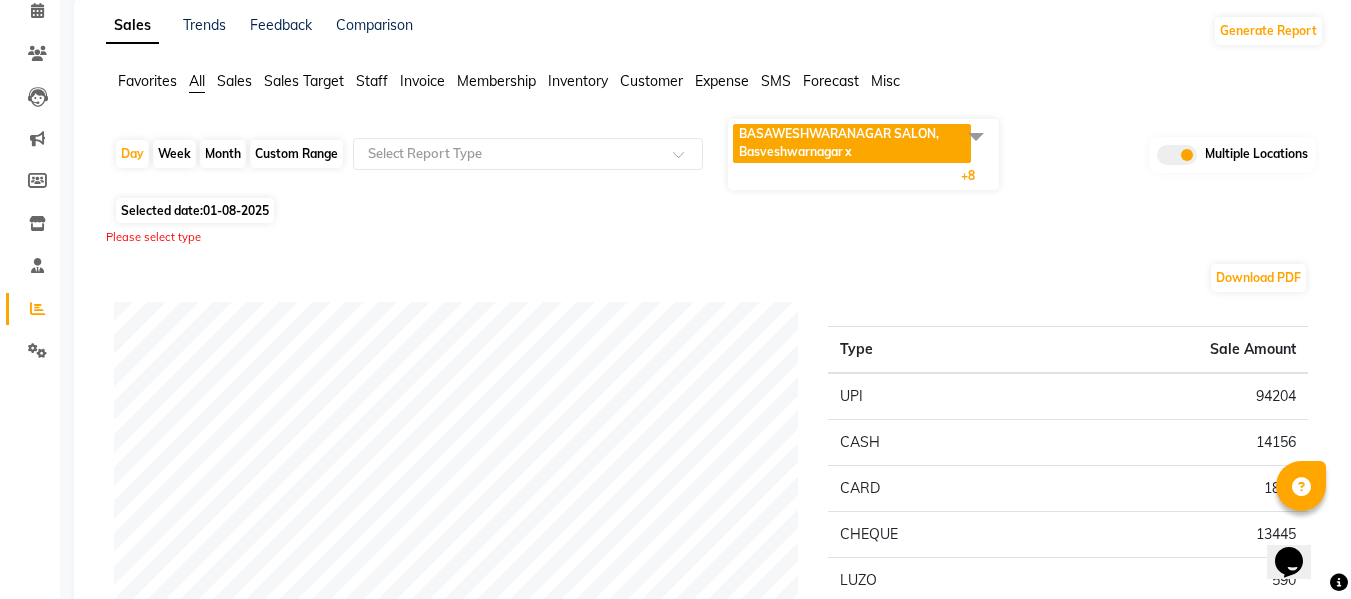 scroll, scrollTop: 0, scrollLeft: 0, axis: both 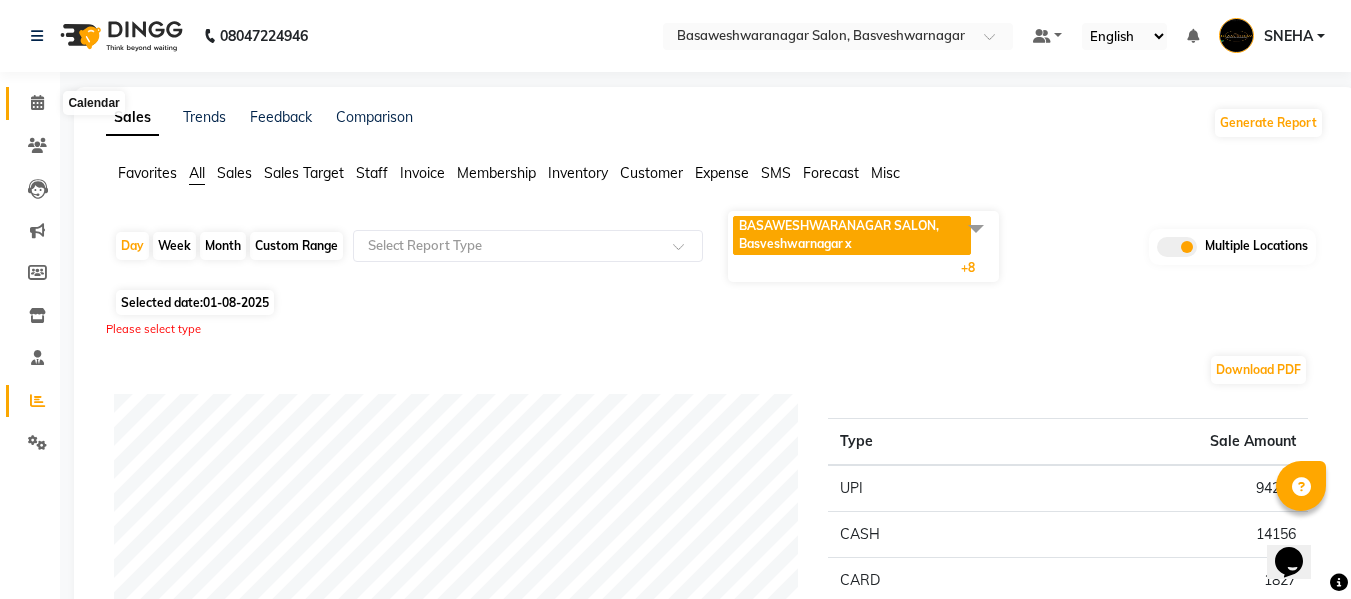 click 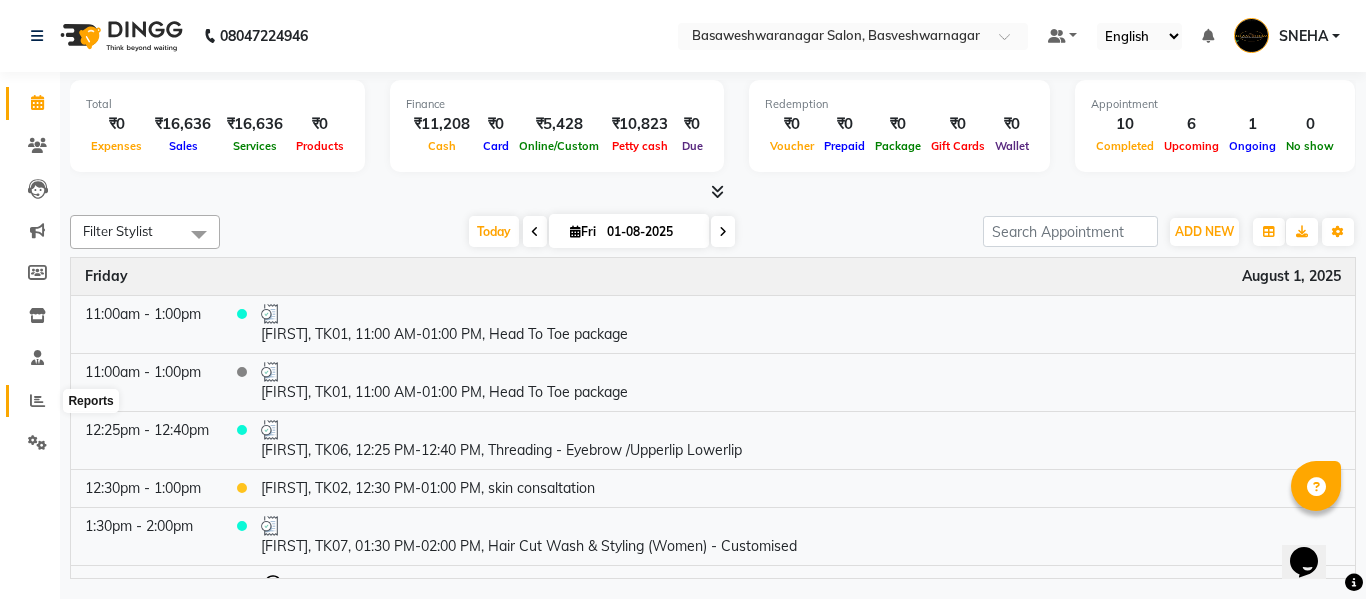 click 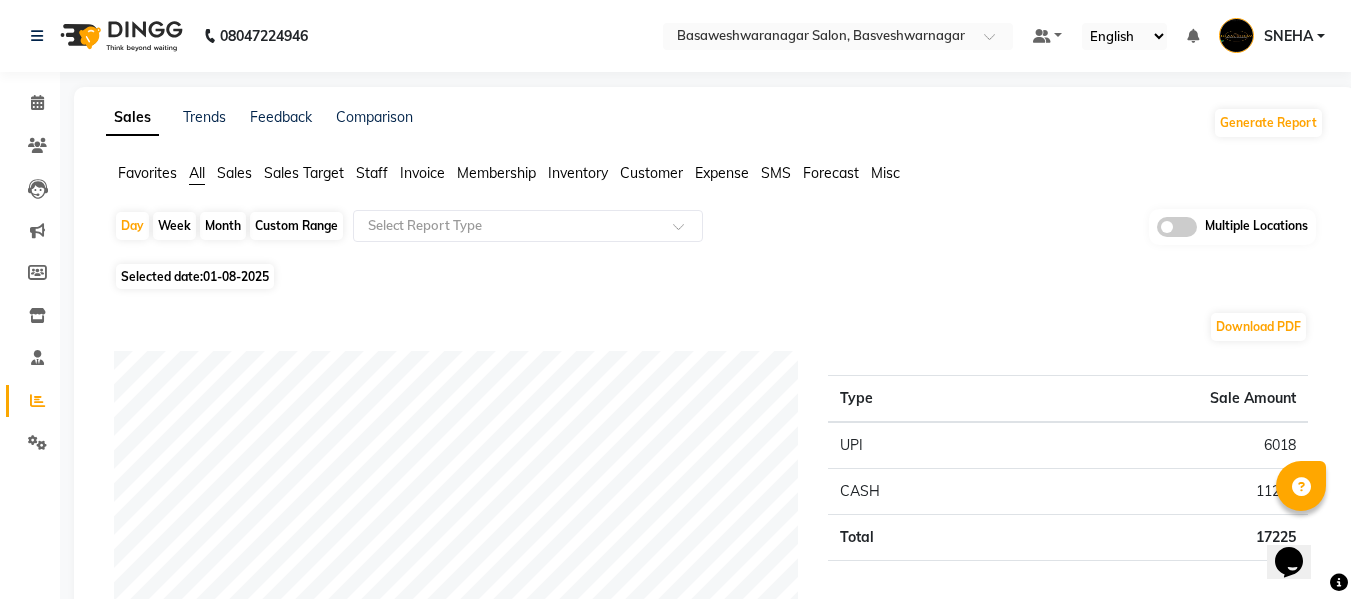 click 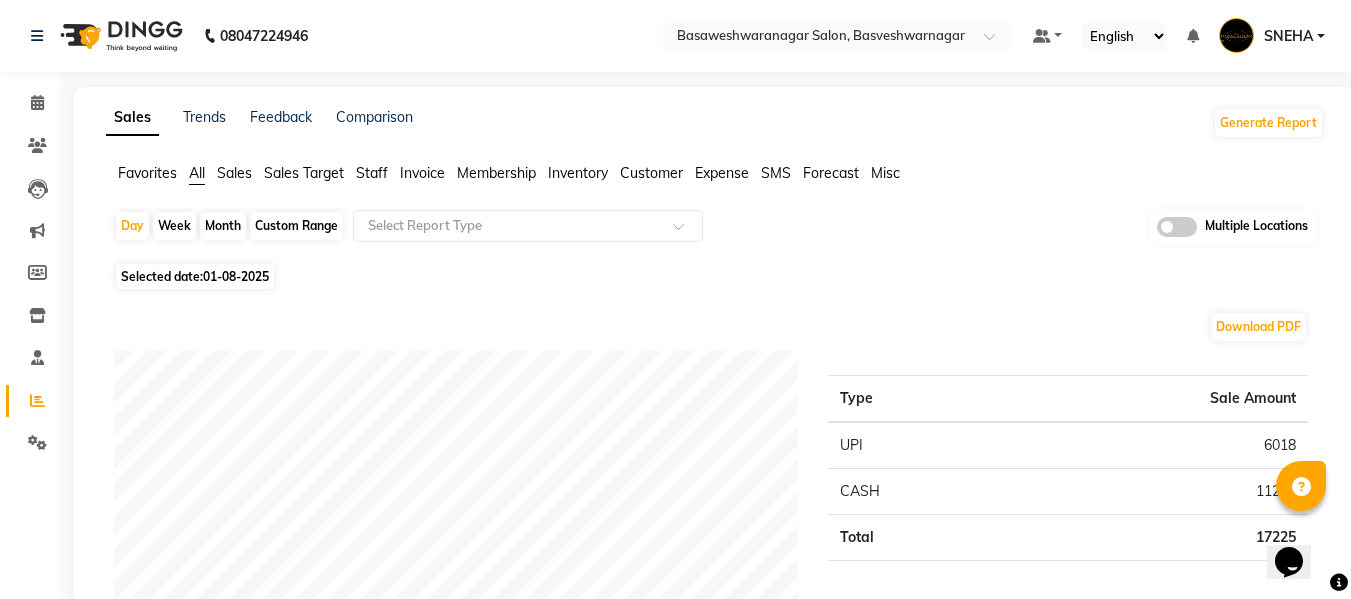 click 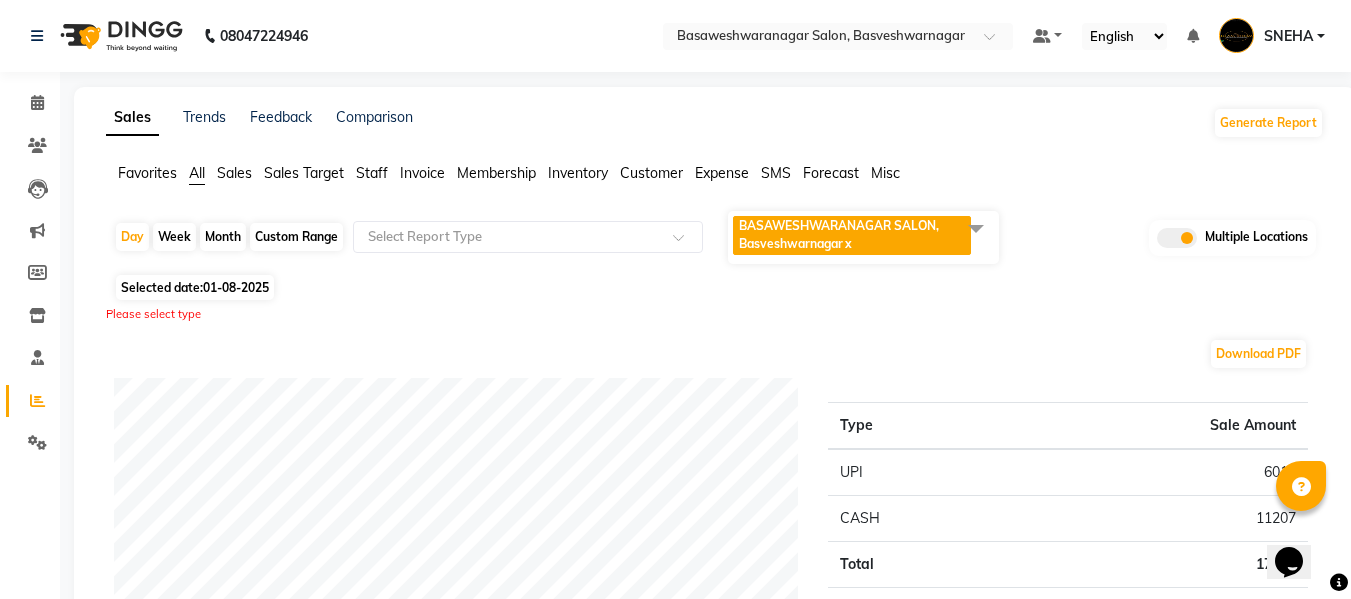 click 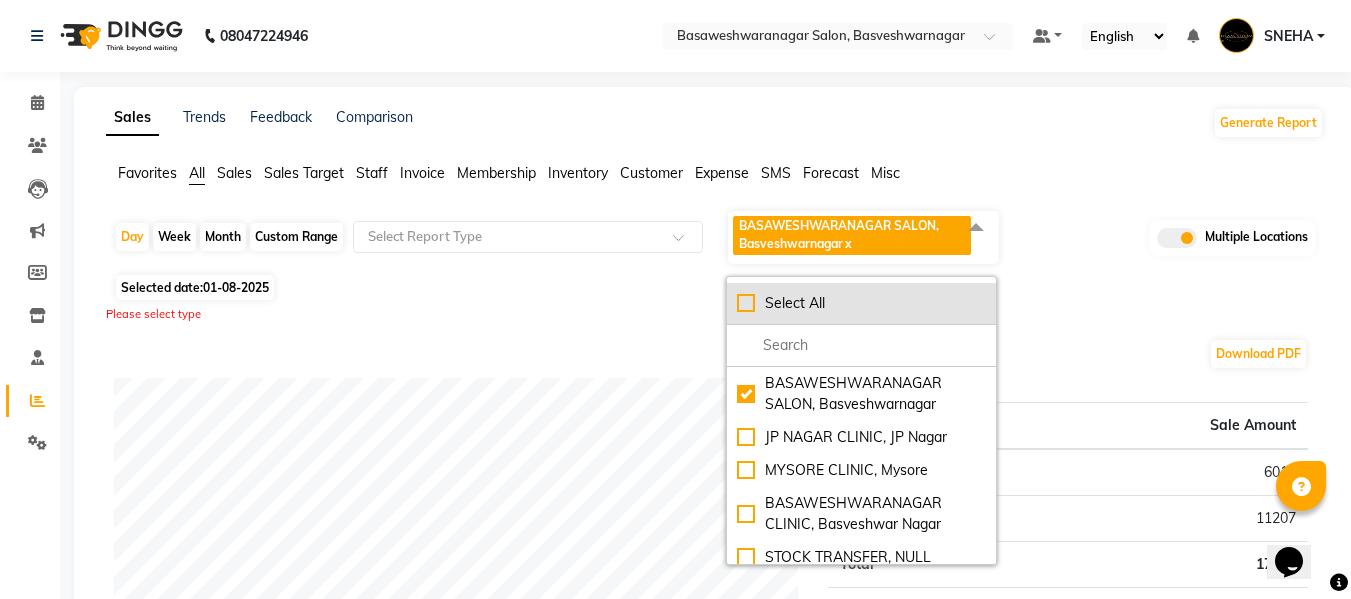click on "Select All" 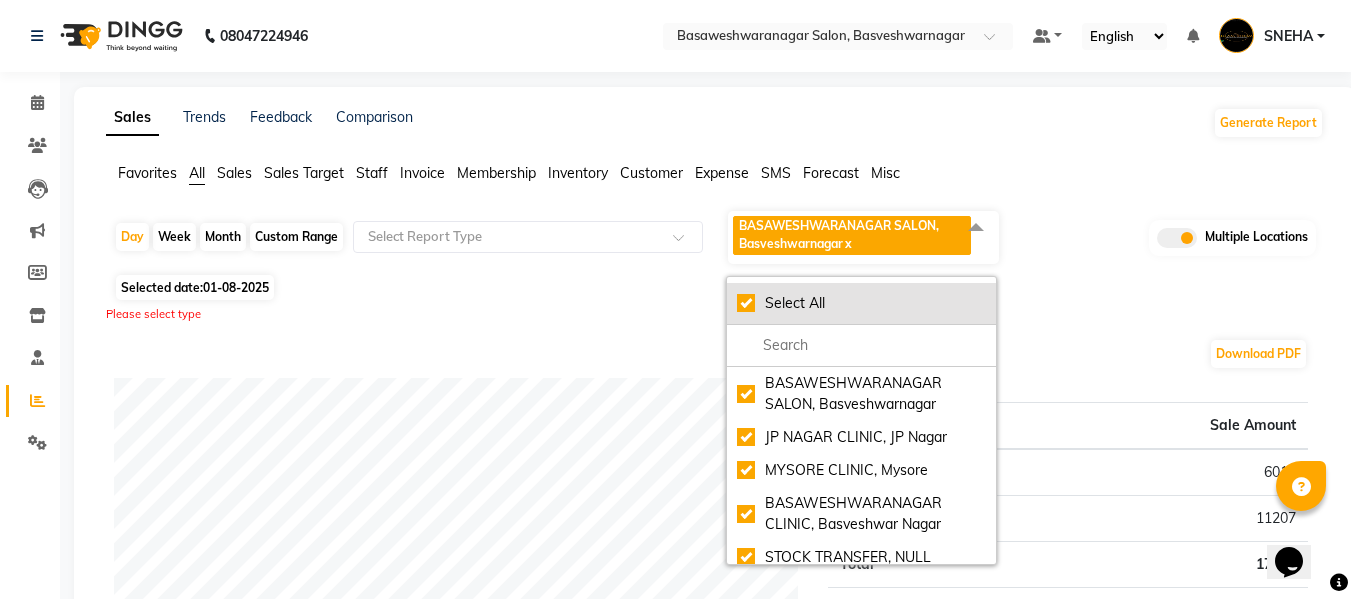 checkbox on "true" 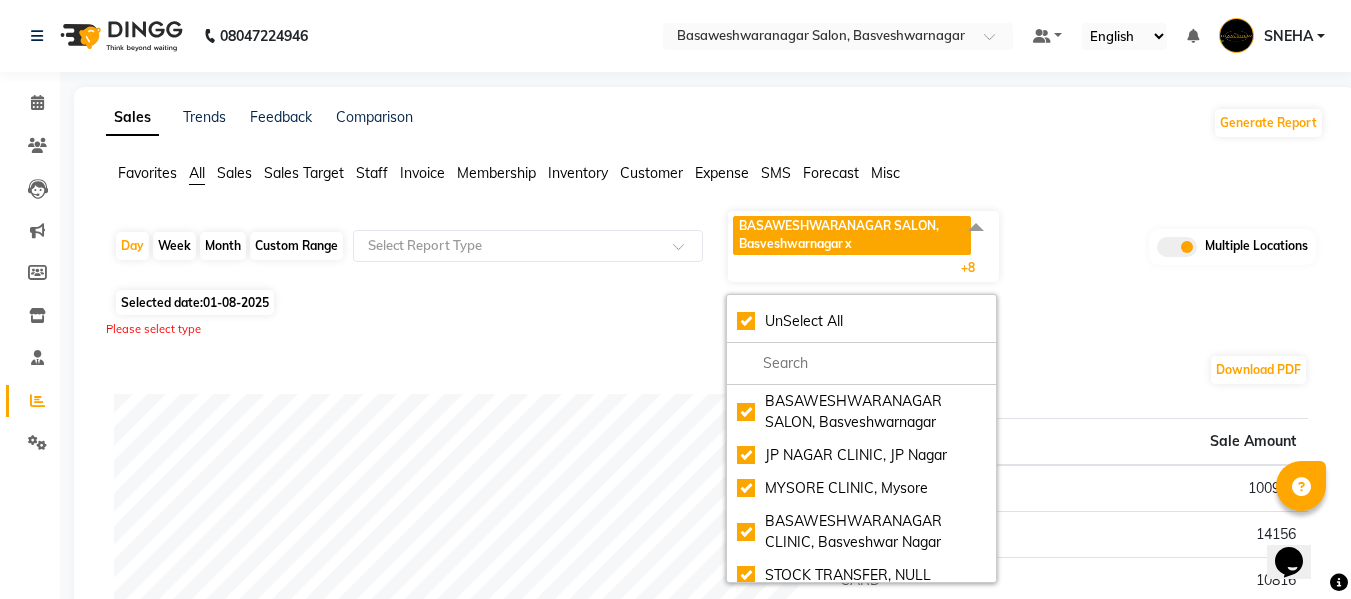 click on "Day Week Month Custom Range Select Report Type BASAWESHWARANAGAR SALON, Basveshwarnagar x JP NAGAR CLINIC, JP Nagar x MYSORE CLINIC, Mysore x BASAWESHWARANAGAR CLINIC, Basveshwar Nagar x STOCK TRANSFER, NULL x JP NAGAR SALON, J. P. Nagar x MYSORE SALON, MYSORE x The Glam Room Clinic, Hyderabad x The Glam Room Salon, Hyderabad x +8 UnSelect All BASAWESHWARANAGAR SALON, Basveshwarnagar JP NAGAR CLINIC, JP Nagar MYSORE CLINIC, Mysore BASAWESHWARANAGAR CLINIC, Basveshwar Nagar STOCK TRANSFER, NULL JP NAGAR SALON, J. P. Nagar MYSORE SALON, MYSORE The Glam Room Clinic, Hyderabad The Glam Room Salon, Hyderabad Multiple Locations" 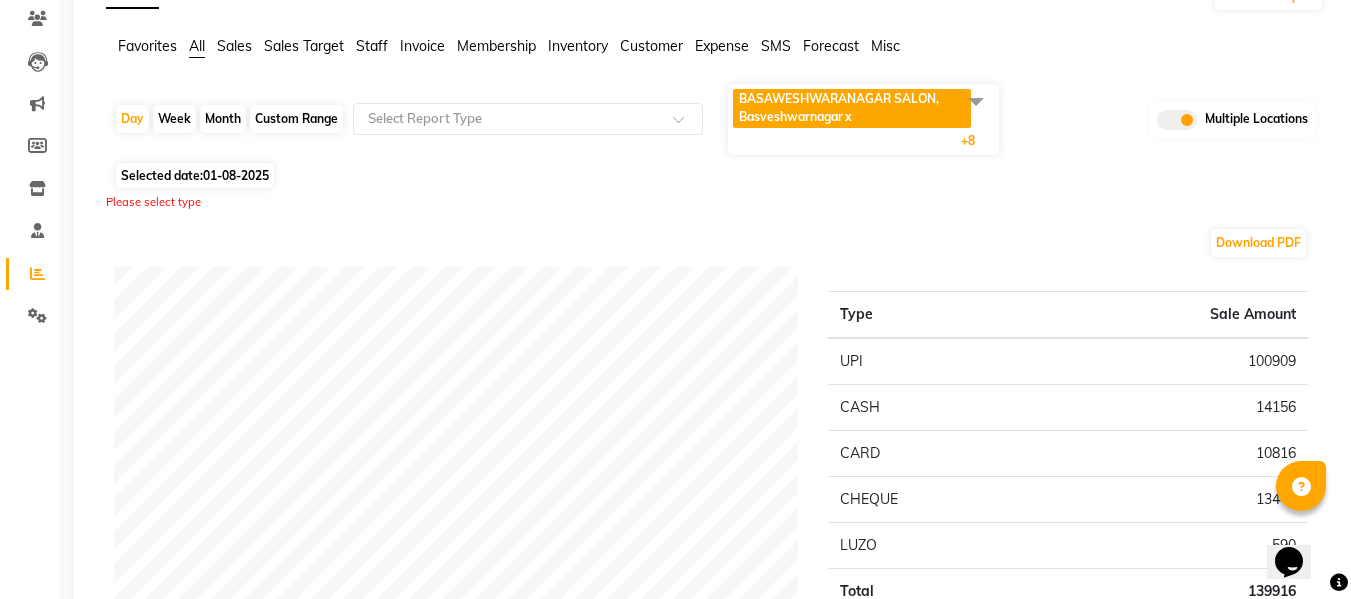scroll, scrollTop: 0, scrollLeft: 0, axis: both 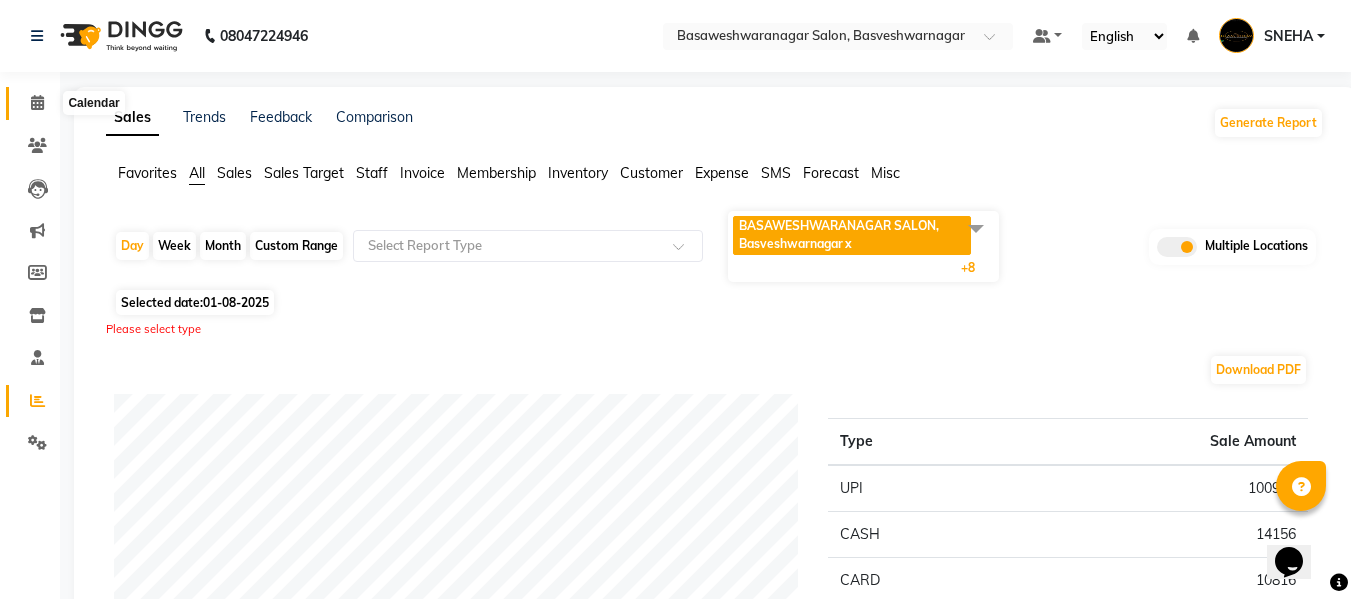 click 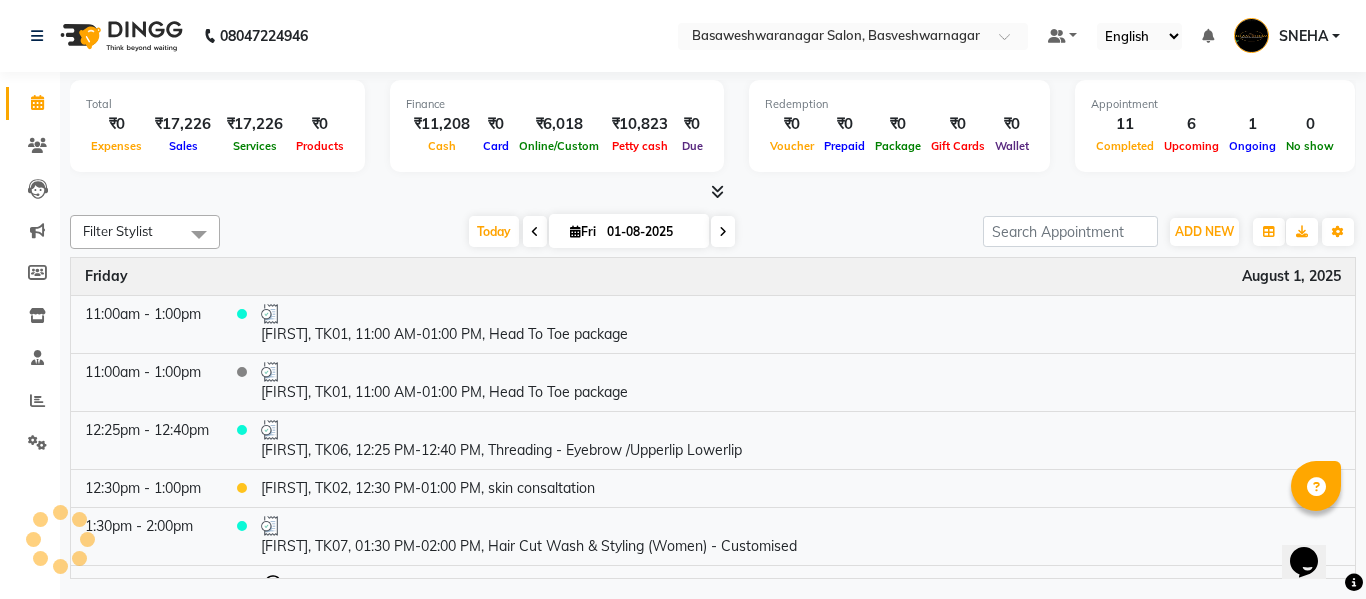 click on "Calendar" 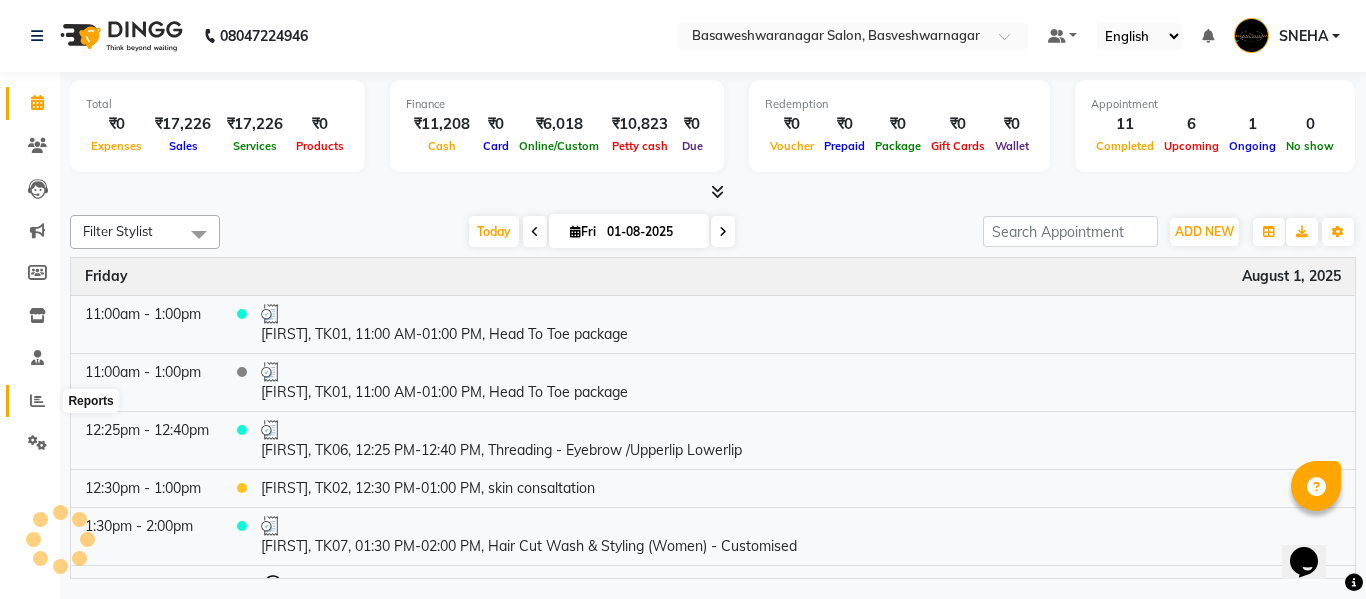 click 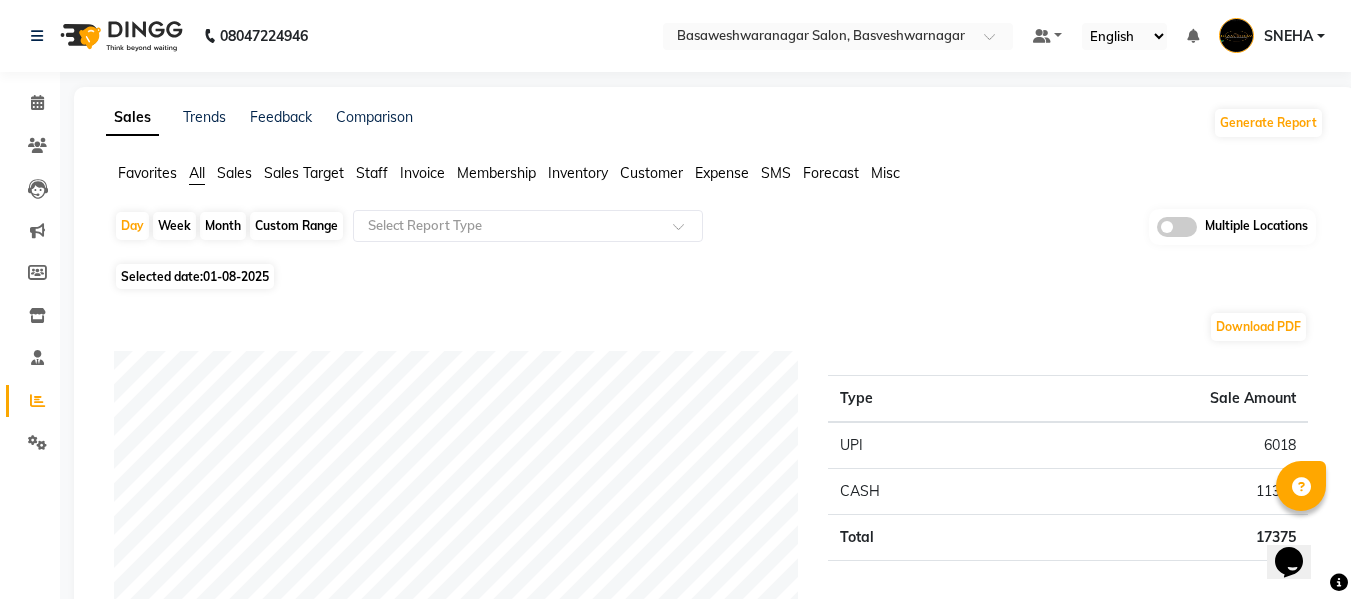 click 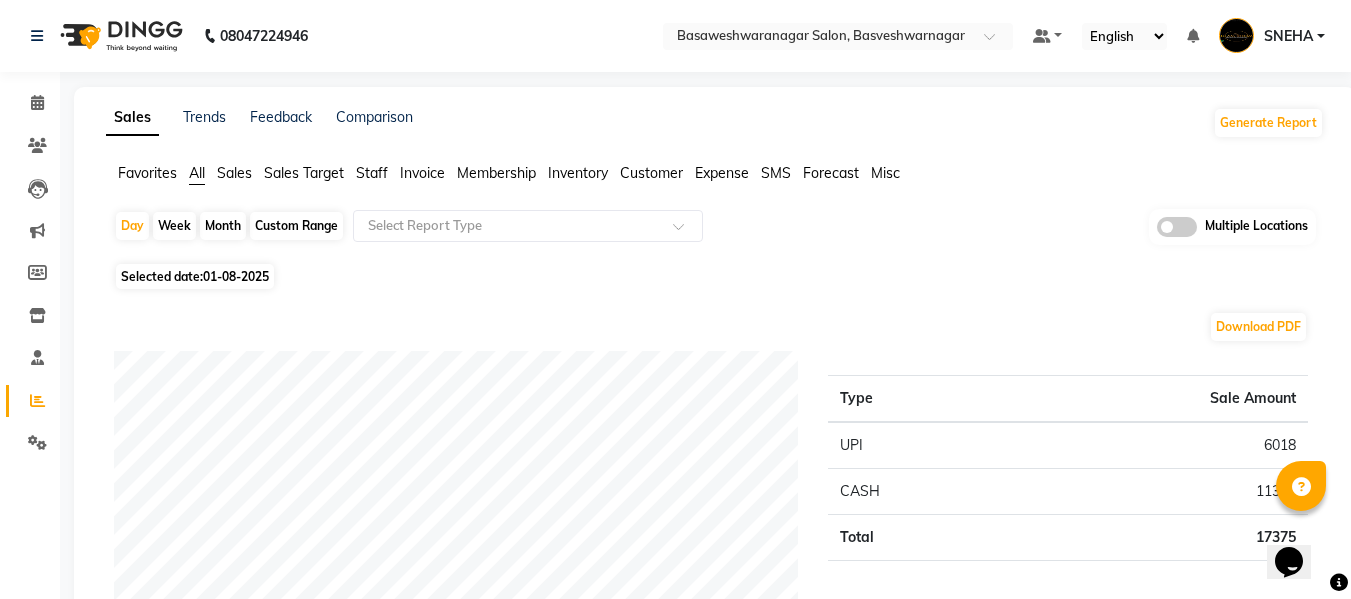 click 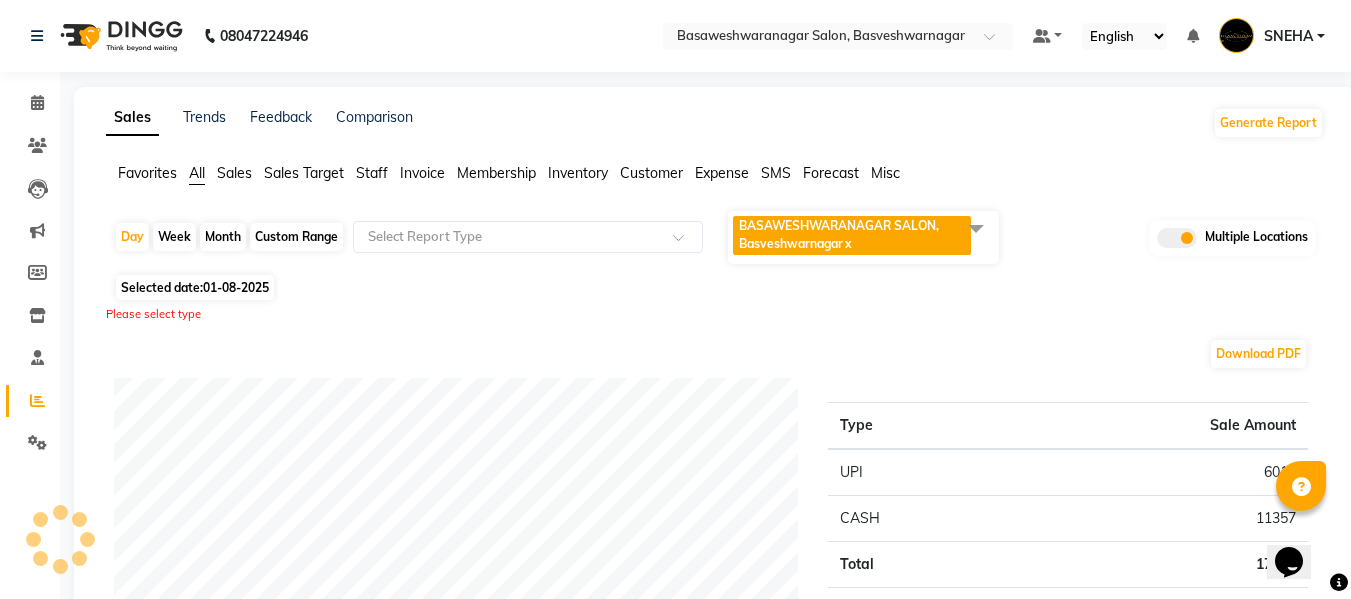 click 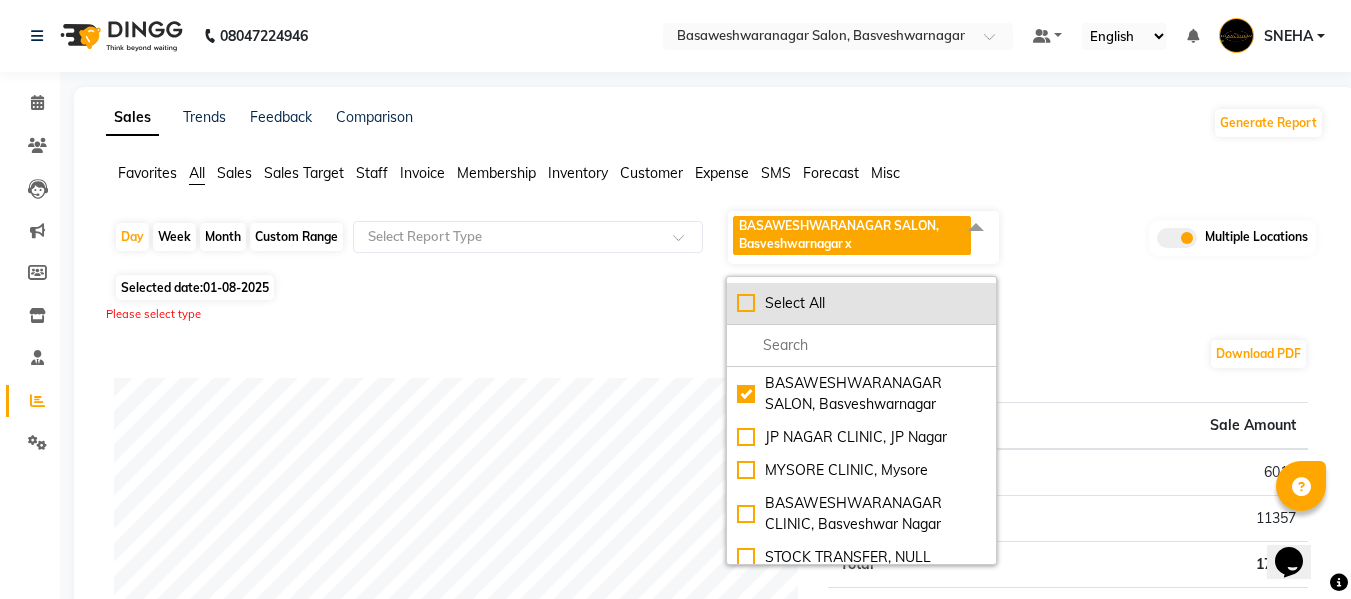 click on "Select All" 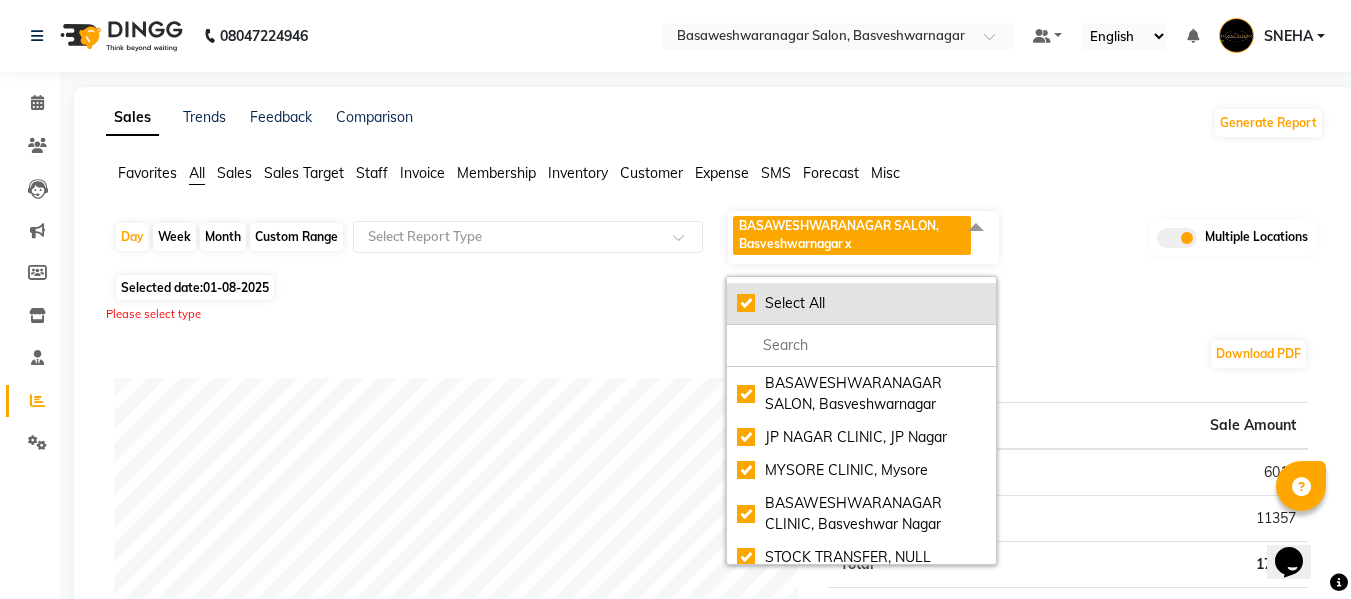 checkbox on "true" 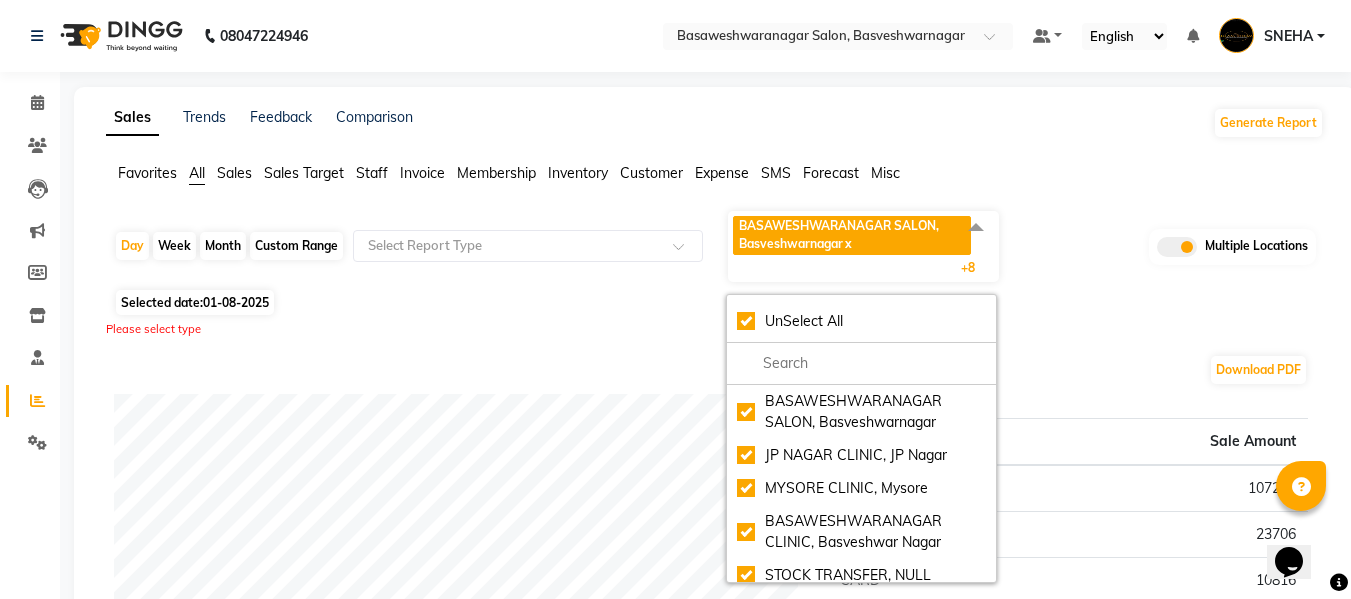 click on "Favorites All Sales Sales Target Staff Invoice Membership Inventory Customer Expense SMS Forecast Misc" 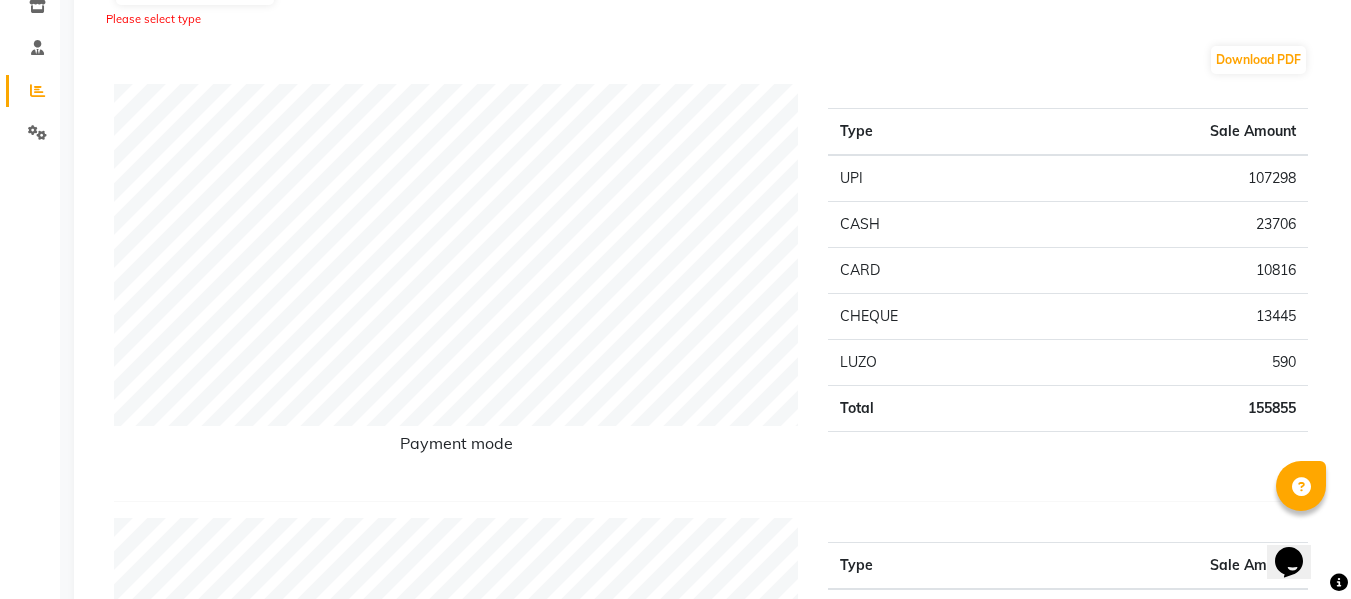 scroll, scrollTop: 317, scrollLeft: 0, axis: vertical 